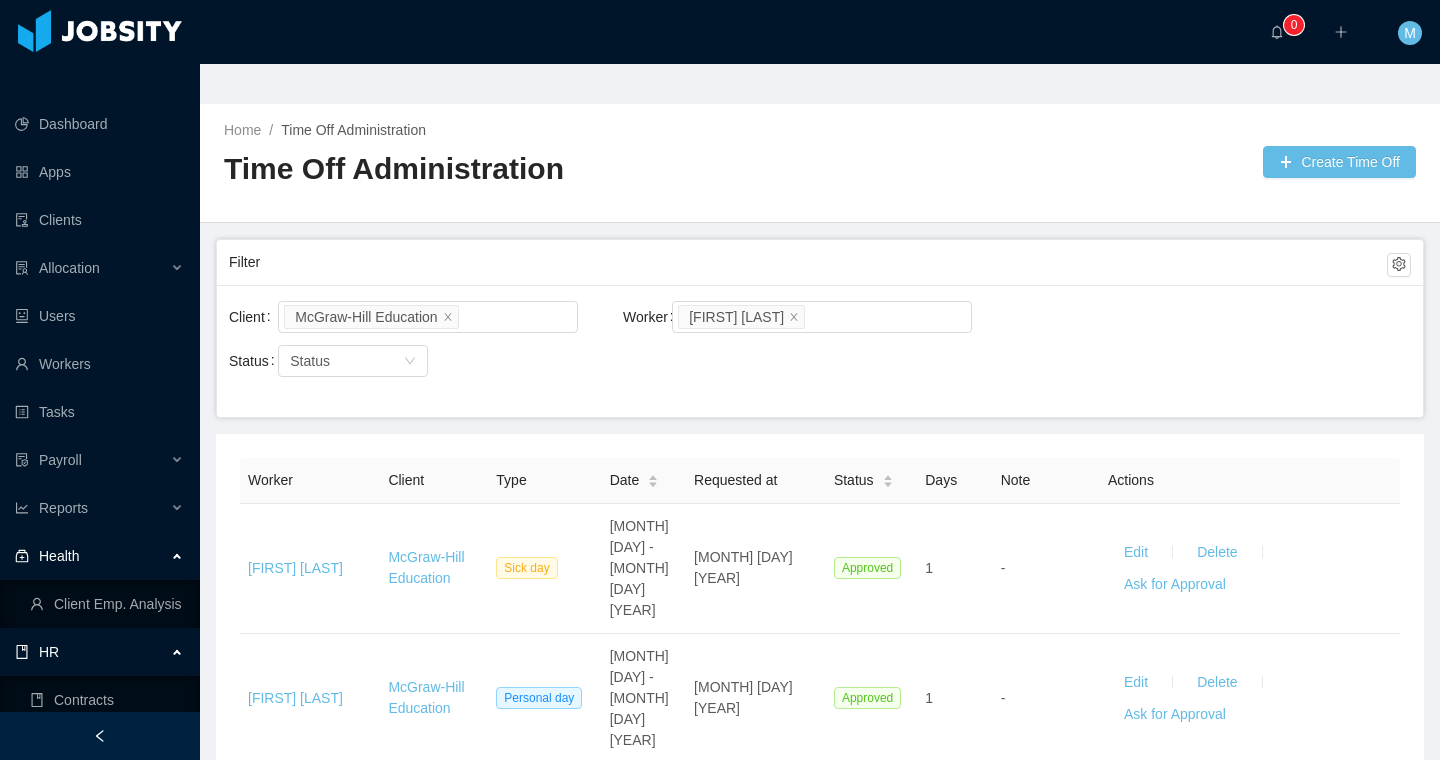 scroll, scrollTop: 0, scrollLeft: 0, axis: both 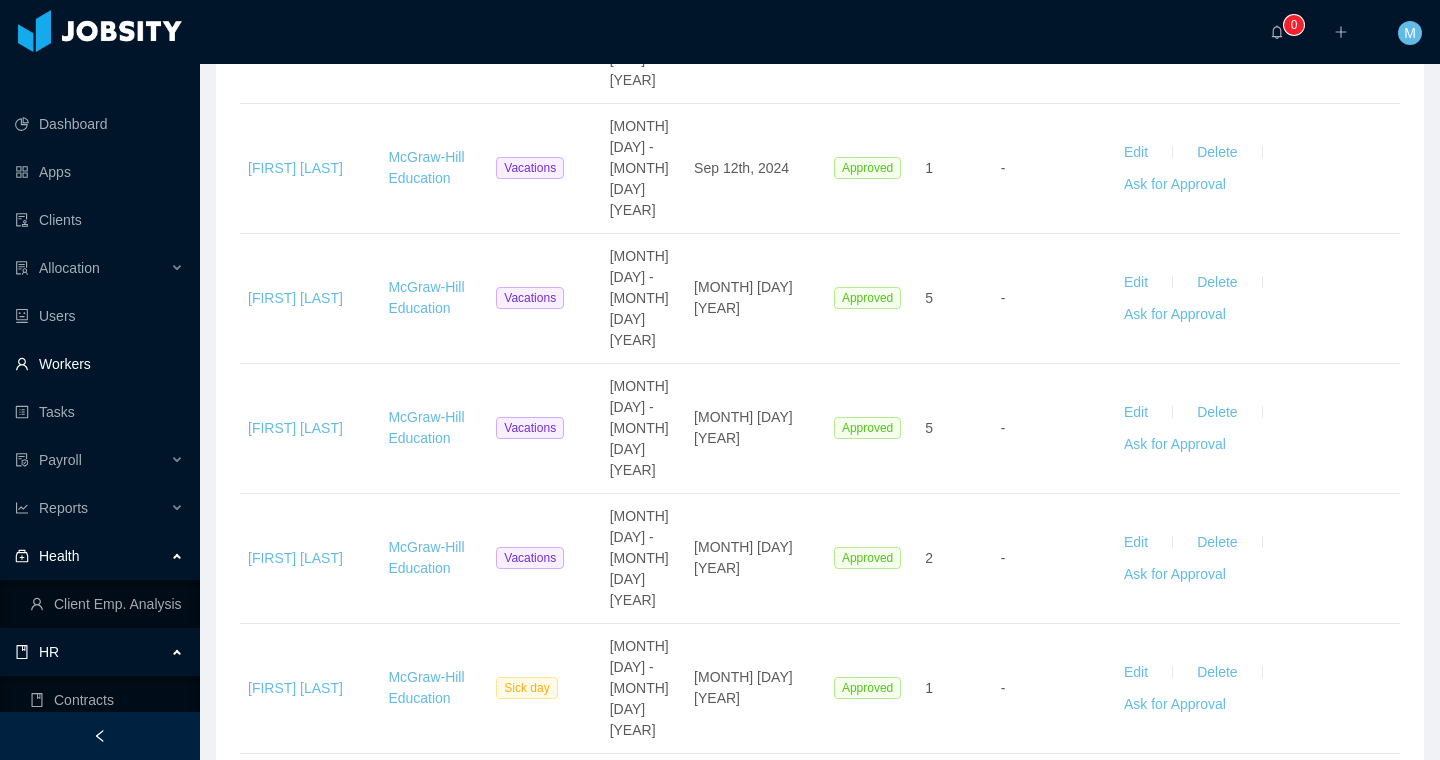 click on "Workers" at bounding box center [99, 364] 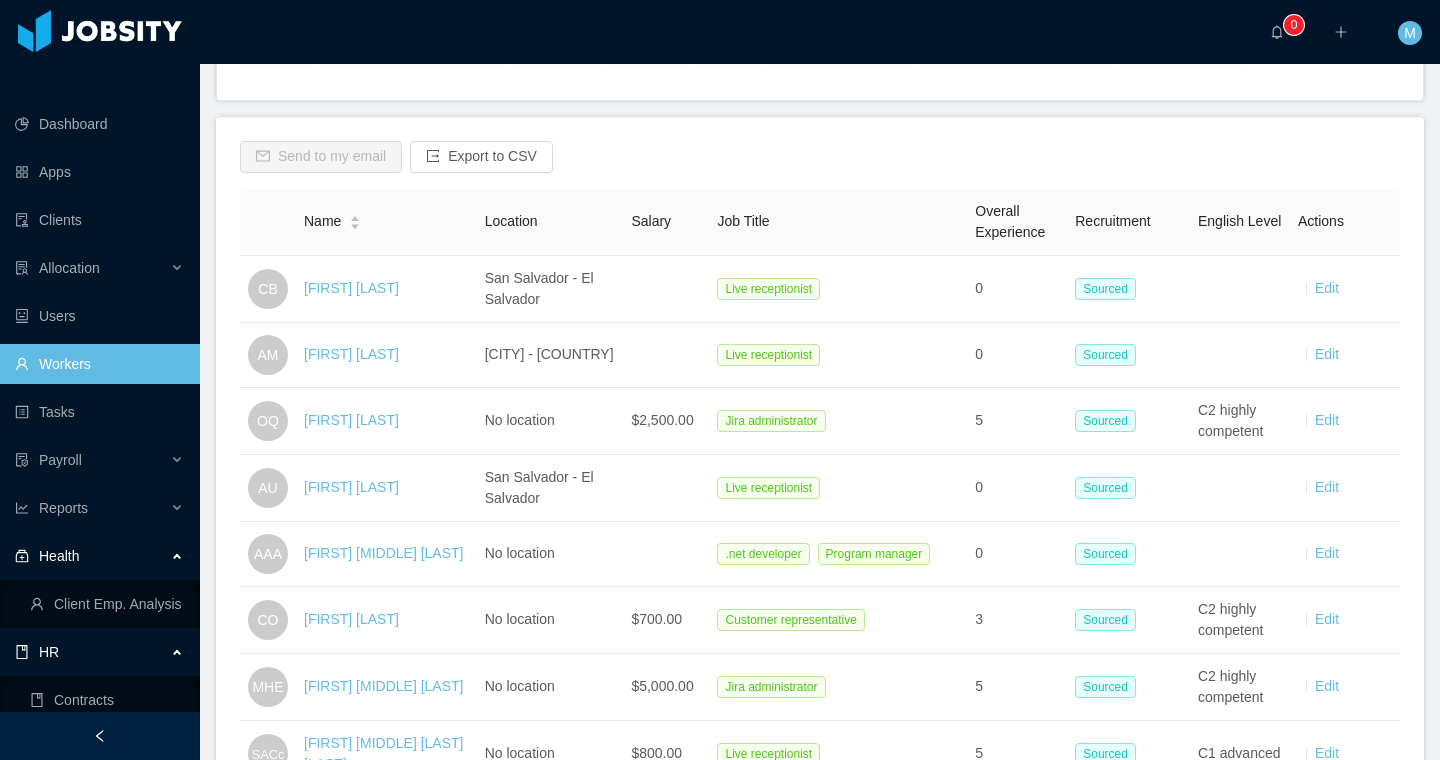 scroll, scrollTop: 0, scrollLeft: 0, axis: both 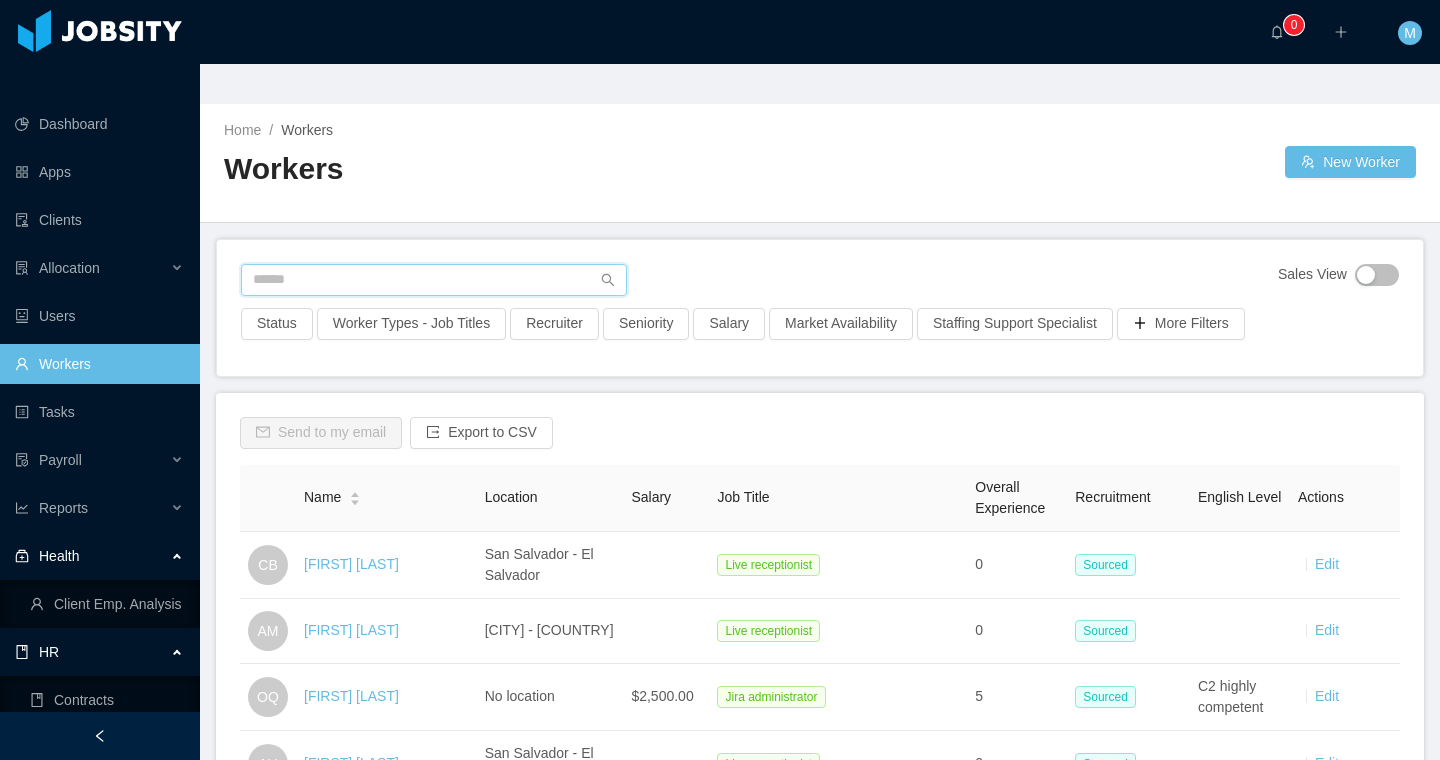click at bounding box center [434, 280] 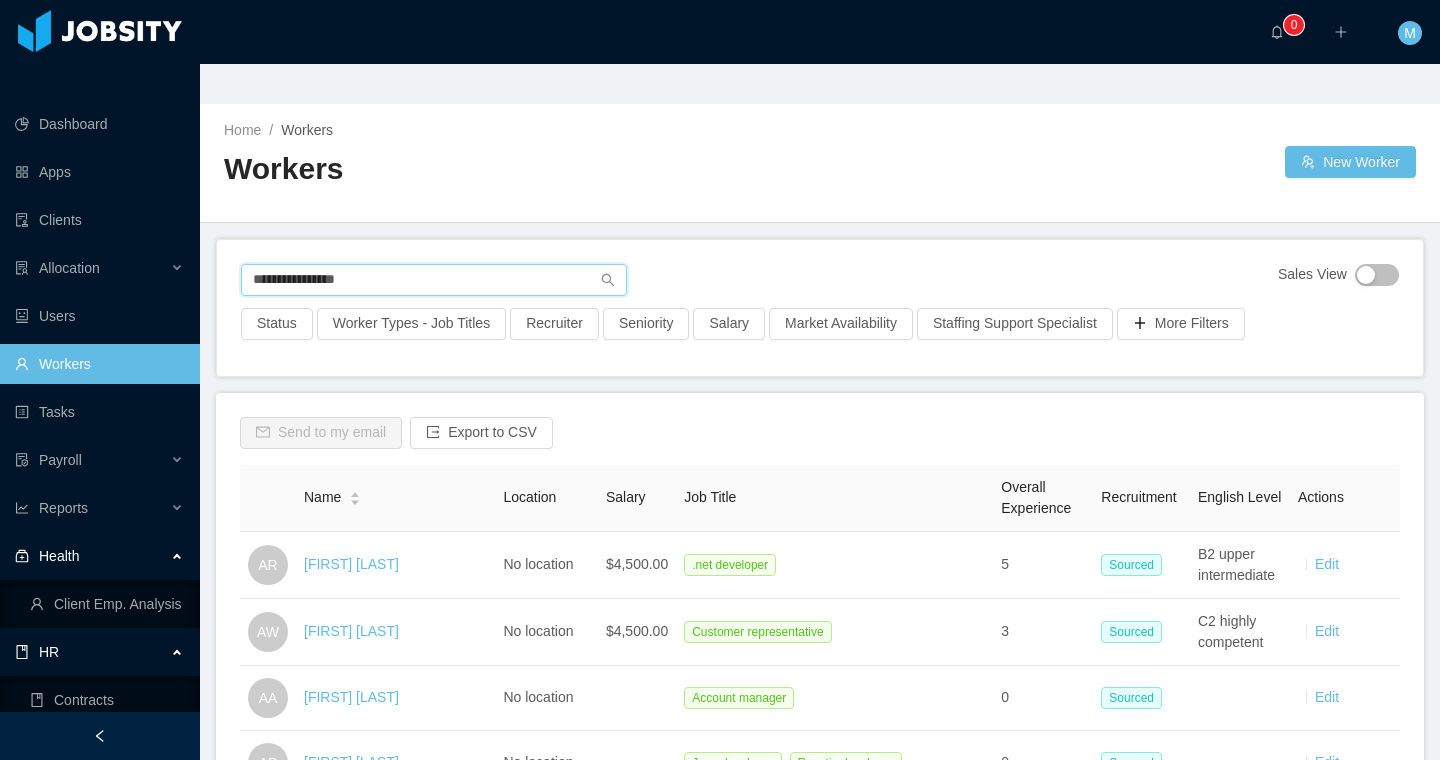 type on "**********" 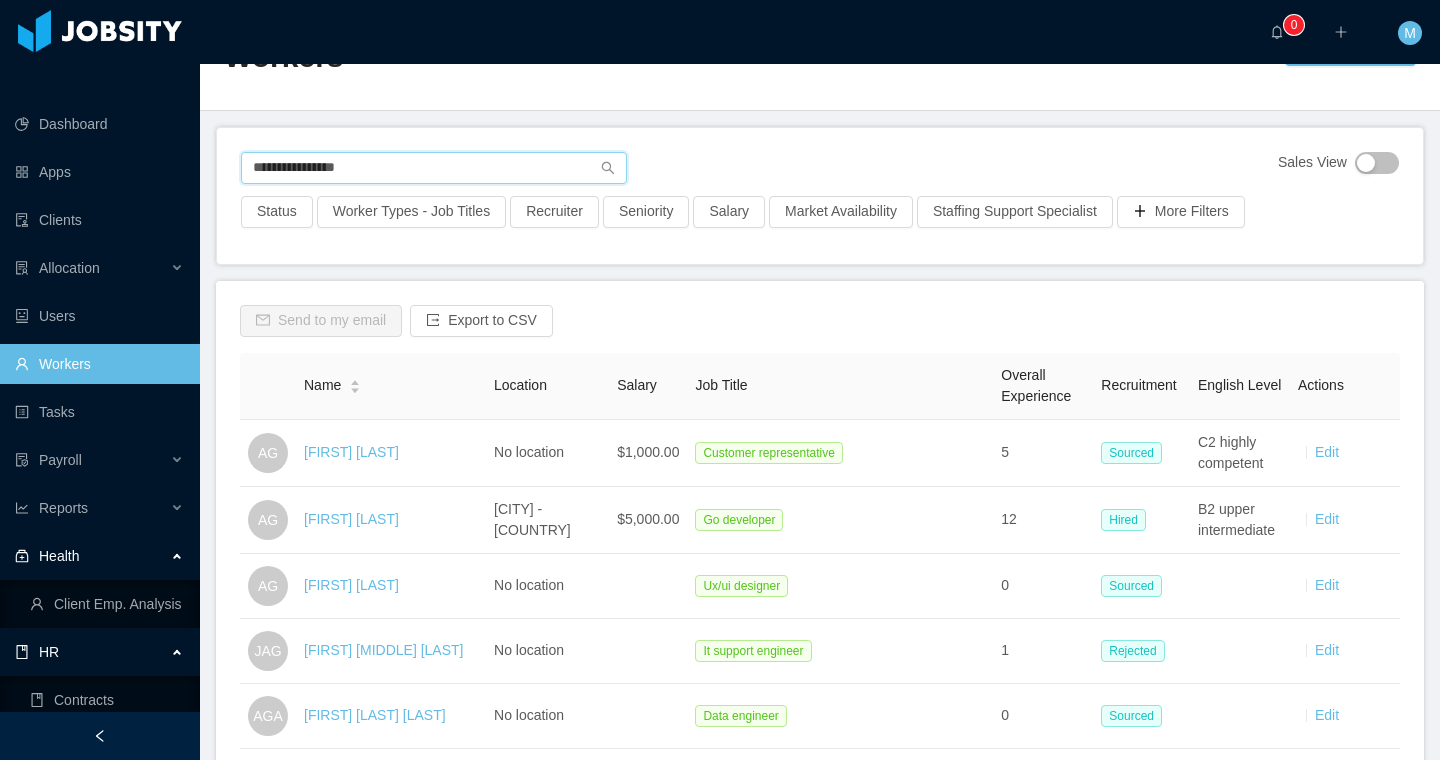 scroll, scrollTop: 144, scrollLeft: 0, axis: vertical 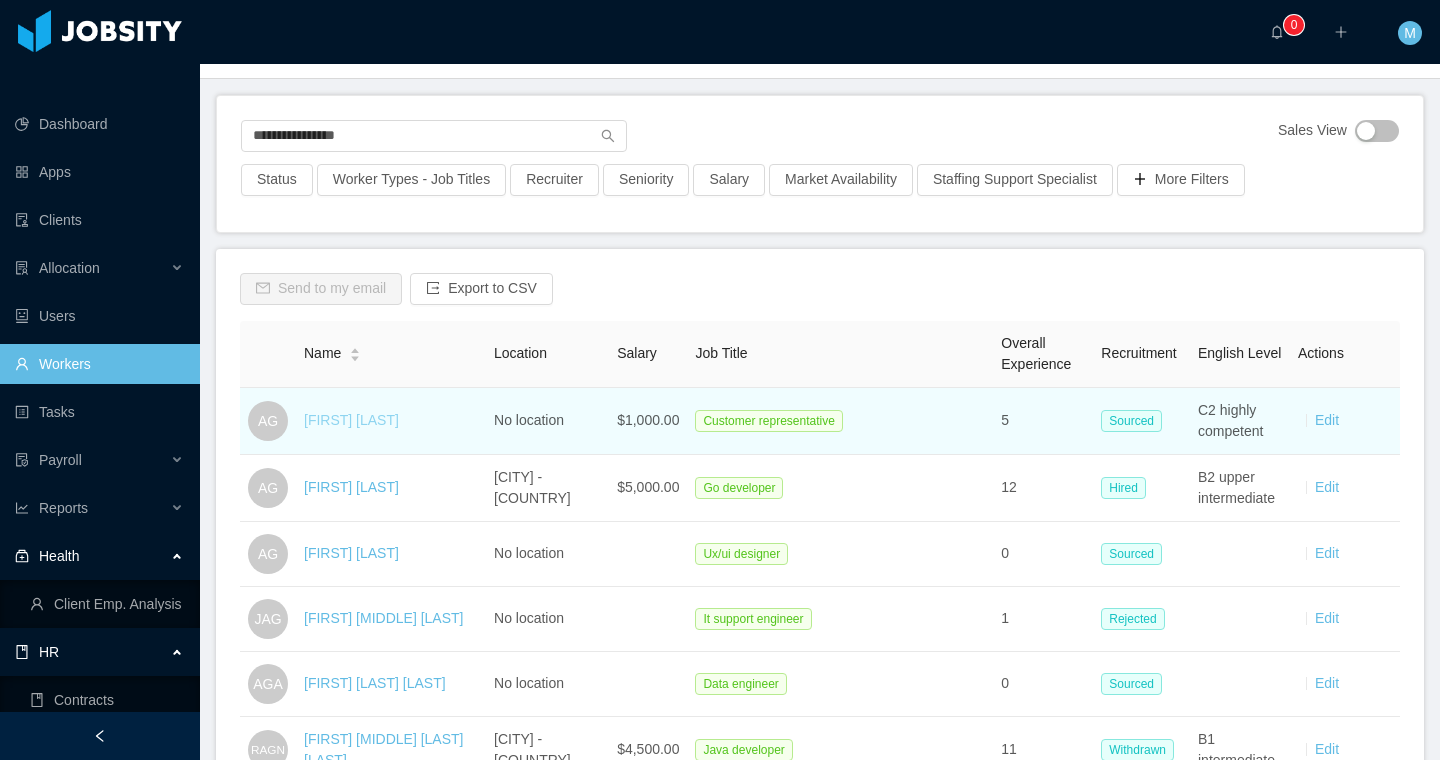 click on "[FIRST] [LAST]" at bounding box center [351, 420] 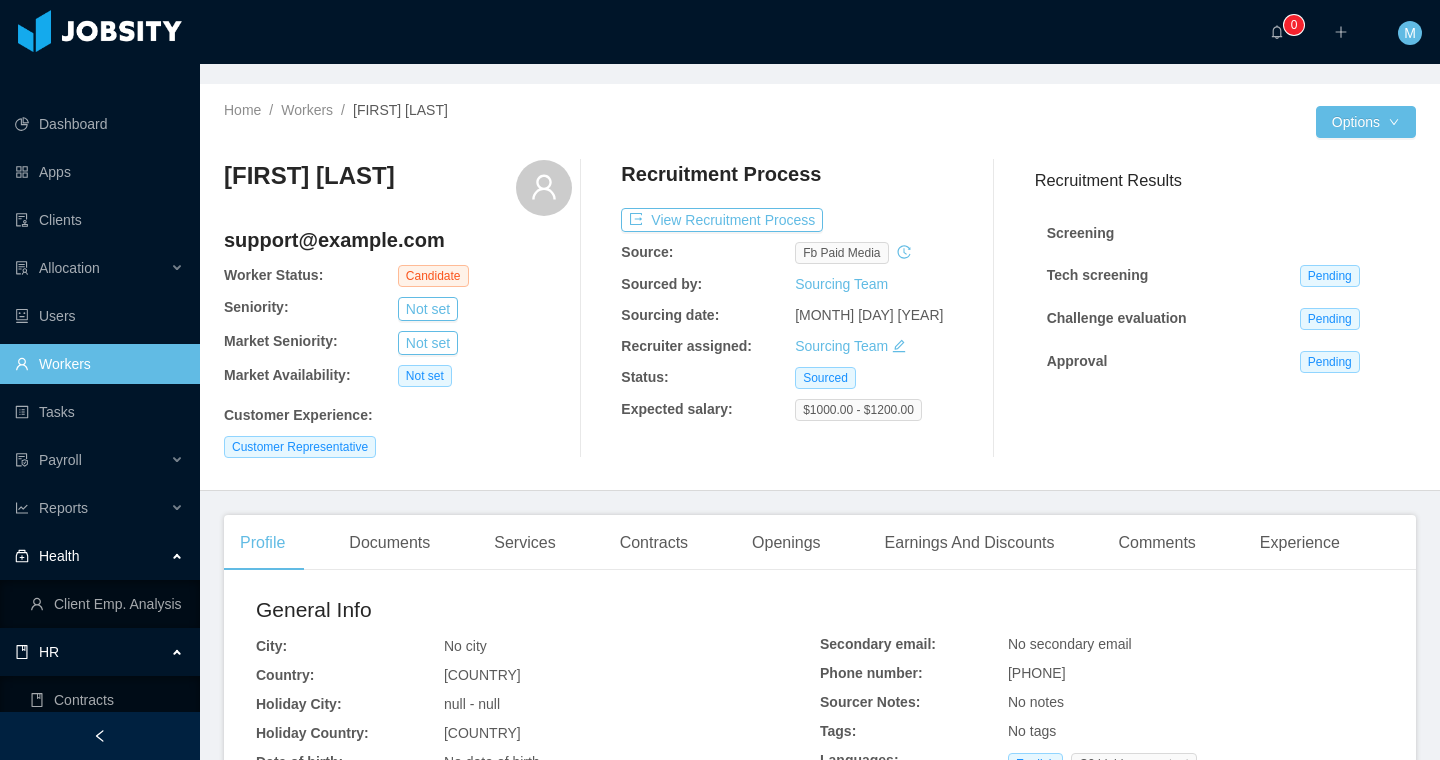 scroll, scrollTop: 0, scrollLeft: 0, axis: both 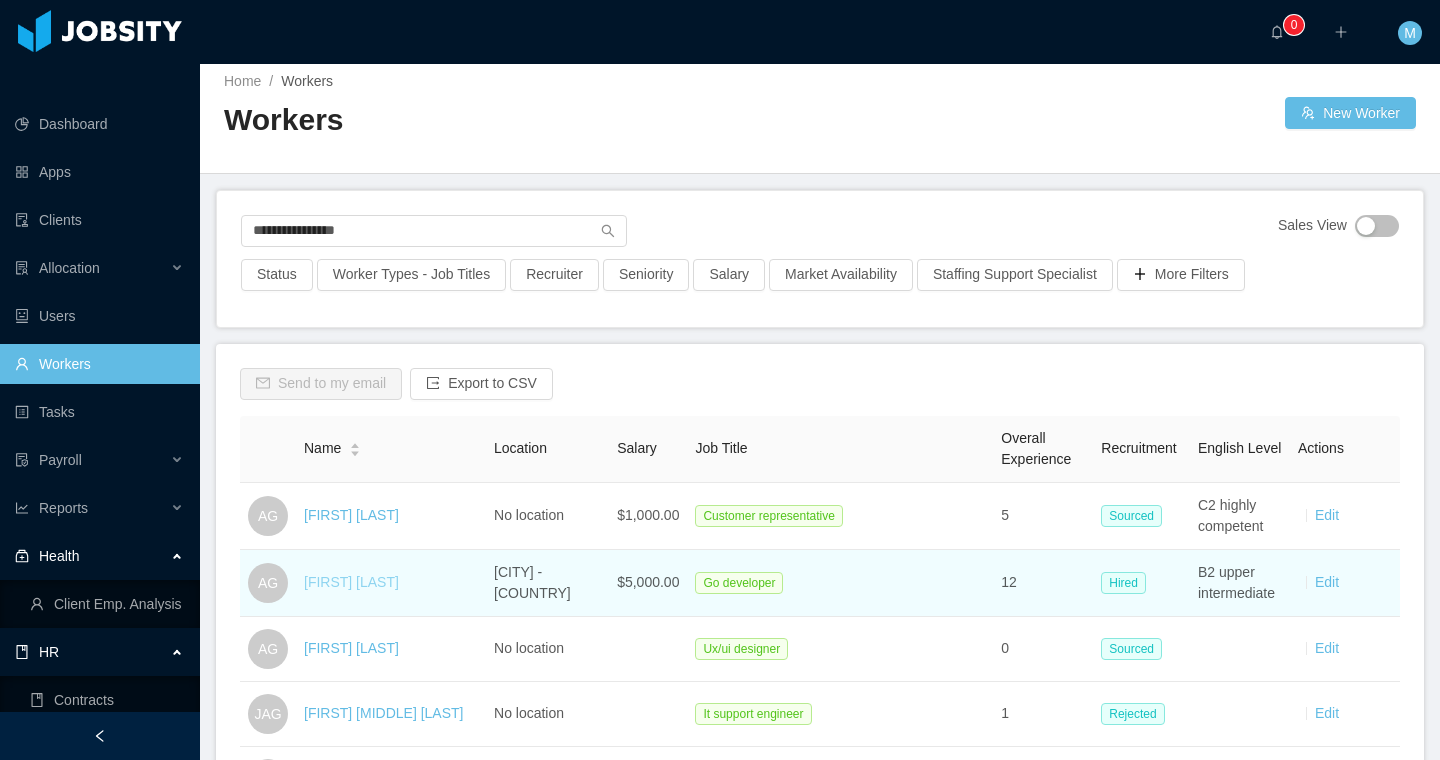 click on "[FIRST] [LAST]" at bounding box center (351, 582) 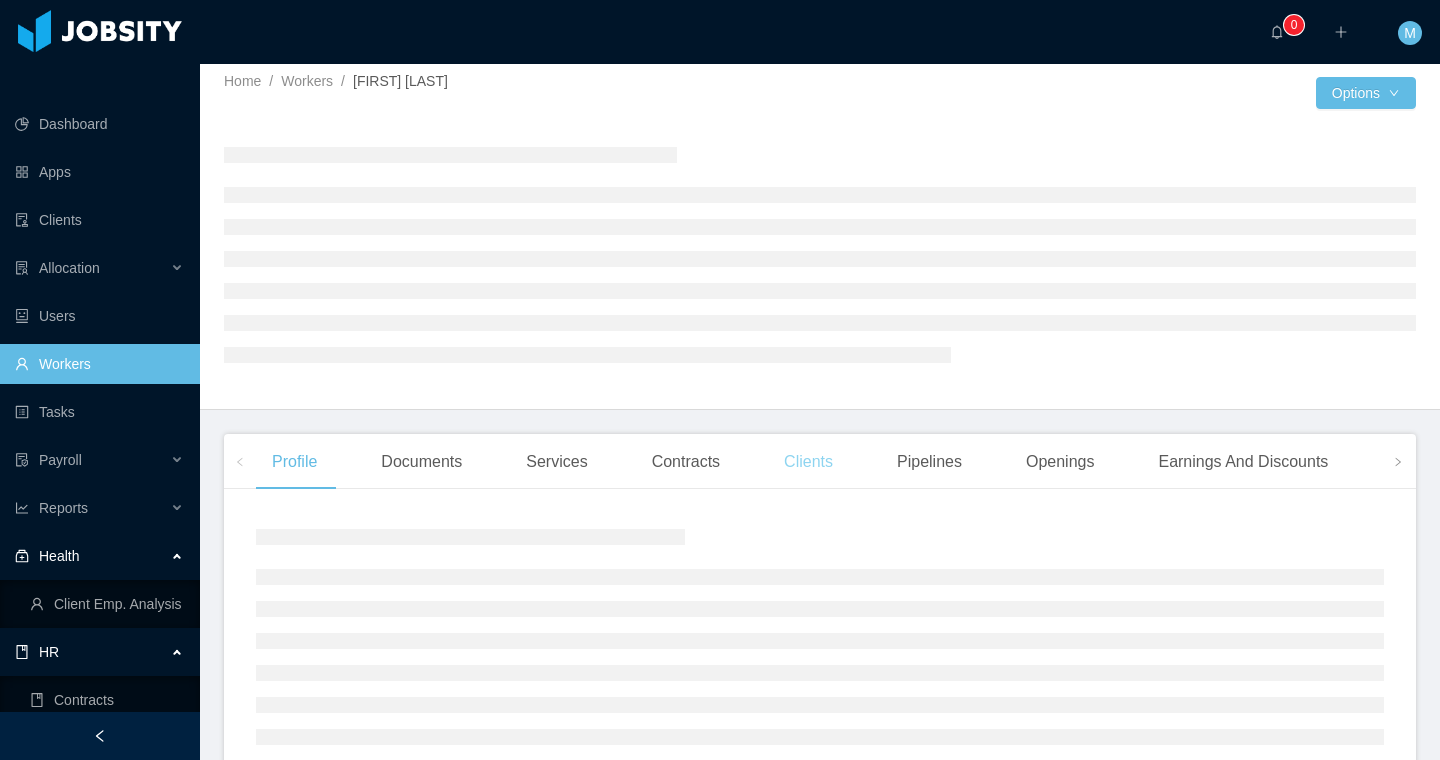 click on "Clients" at bounding box center (808, 462) 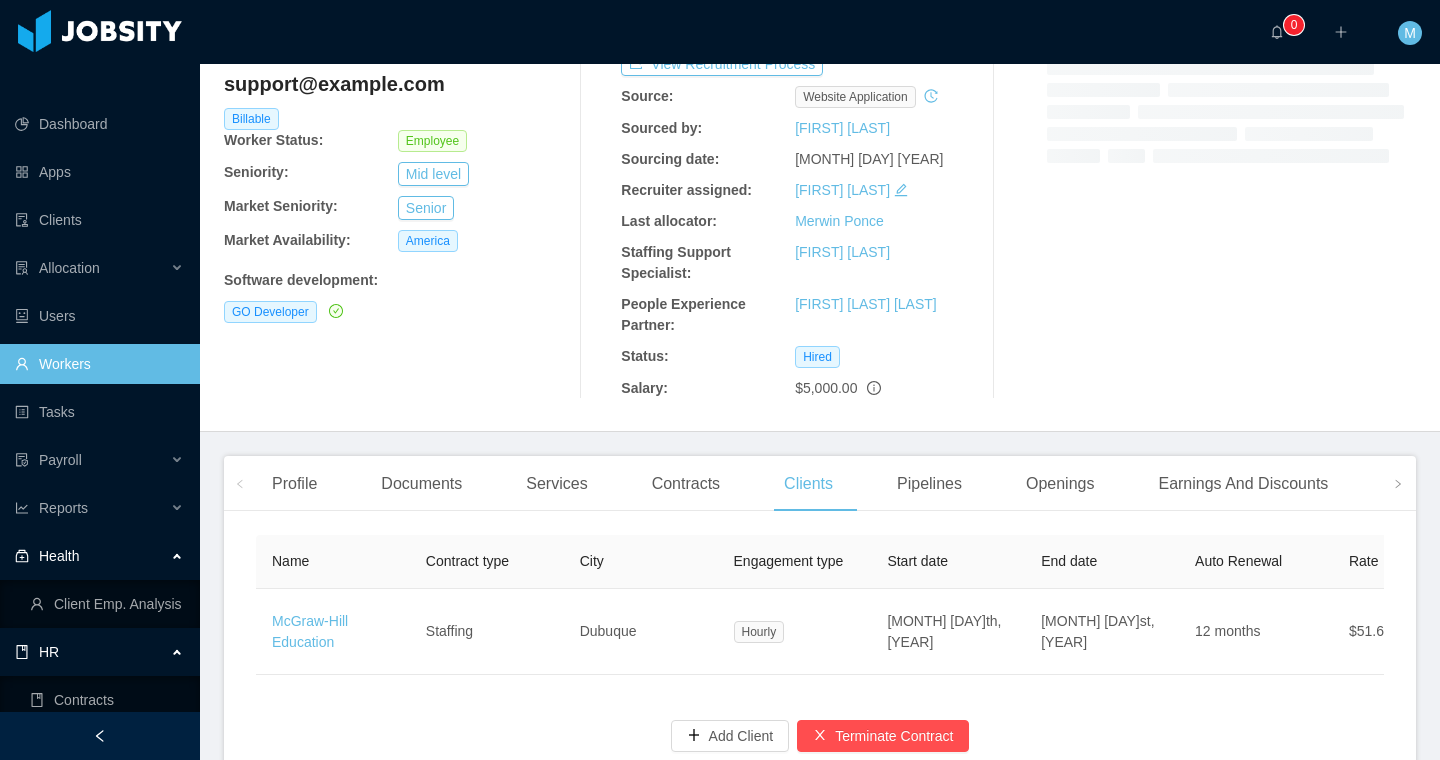 scroll, scrollTop: 253, scrollLeft: 0, axis: vertical 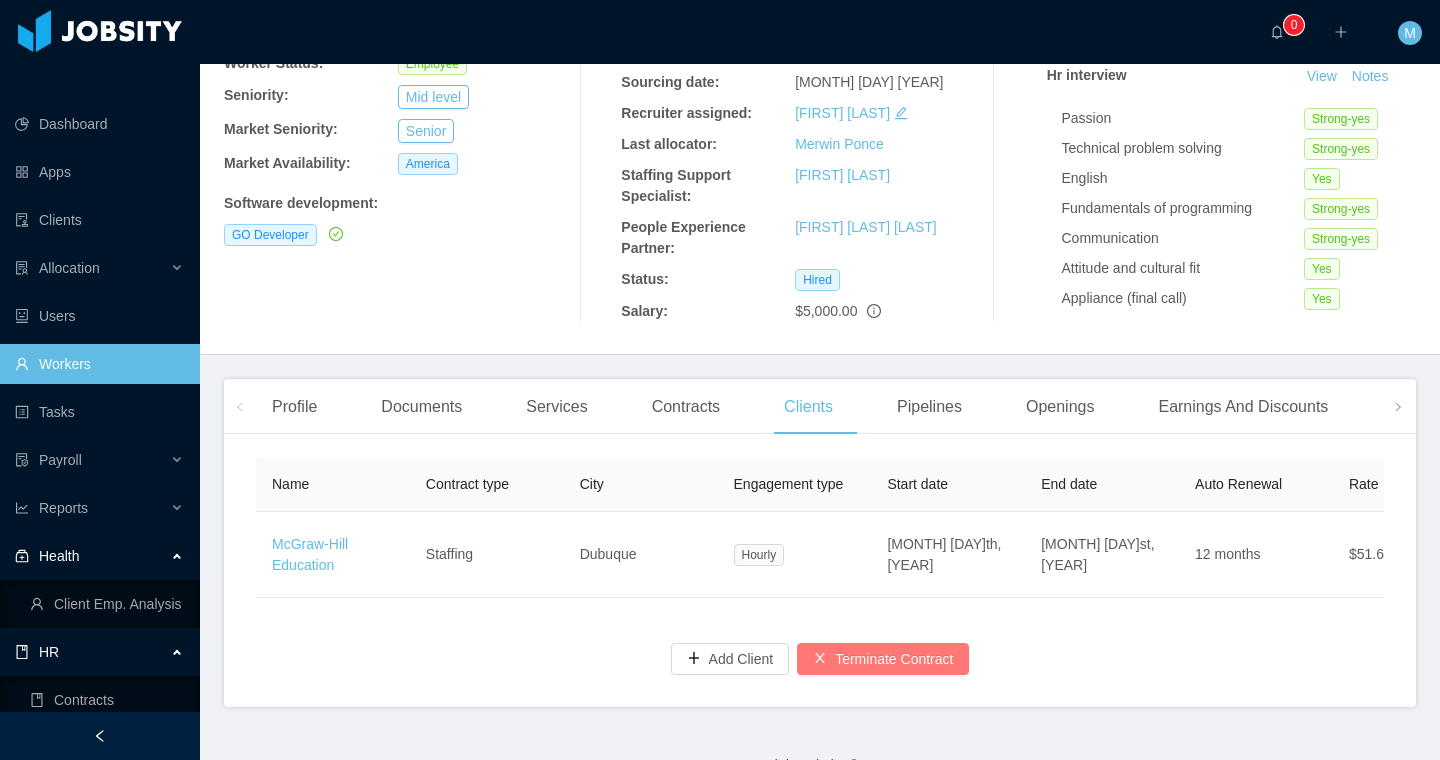 click on "Terminate Contract" at bounding box center [883, 659] 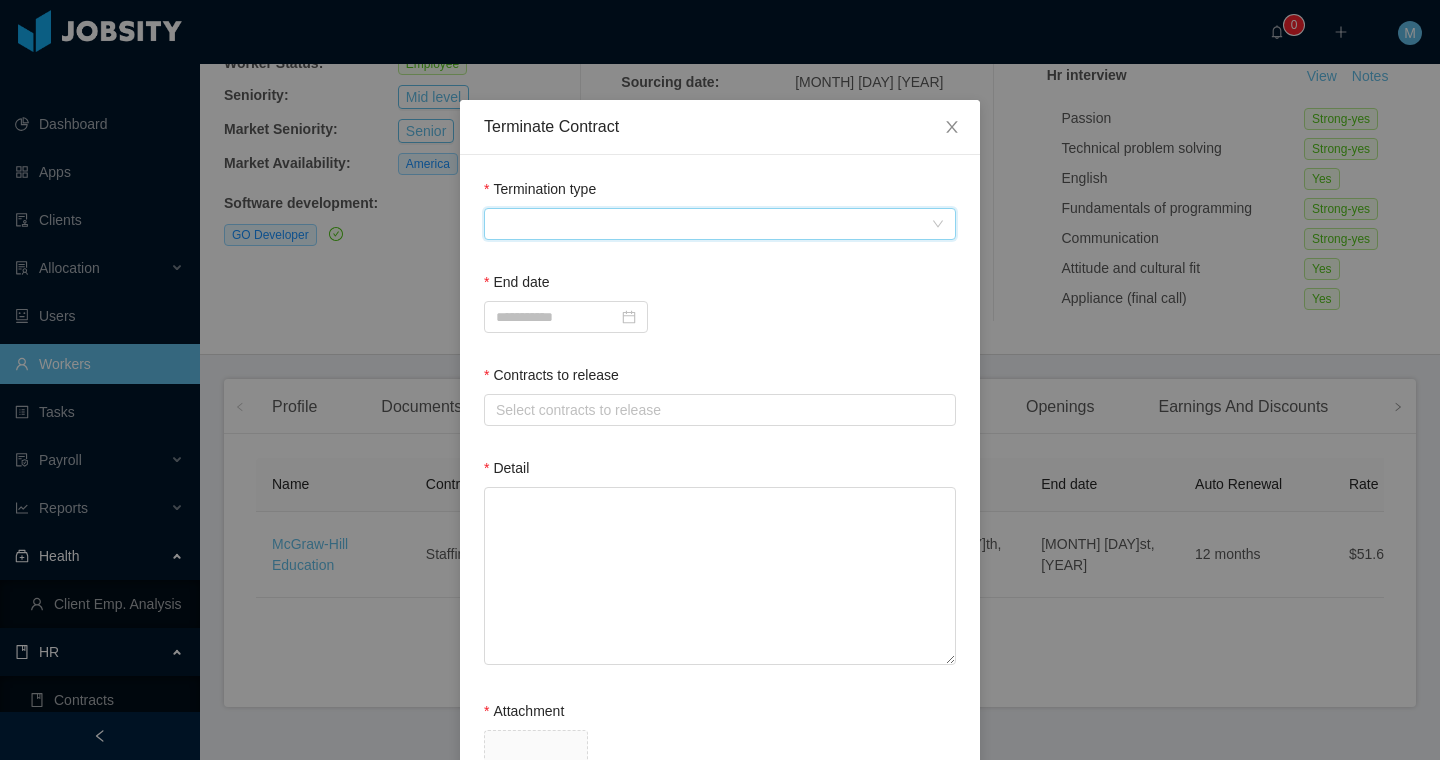 click at bounding box center (713, 224) 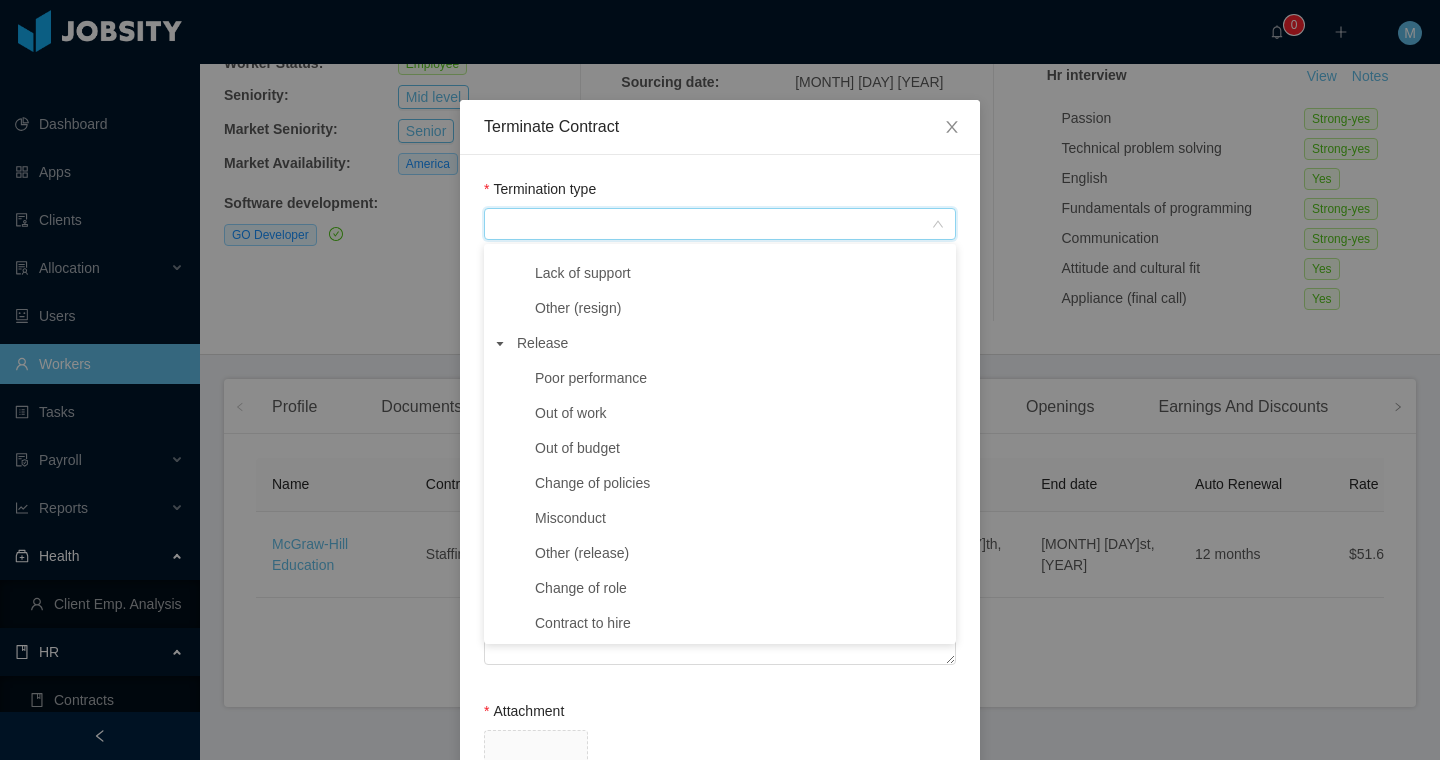 scroll, scrollTop: 304, scrollLeft: 0, axis: vertical 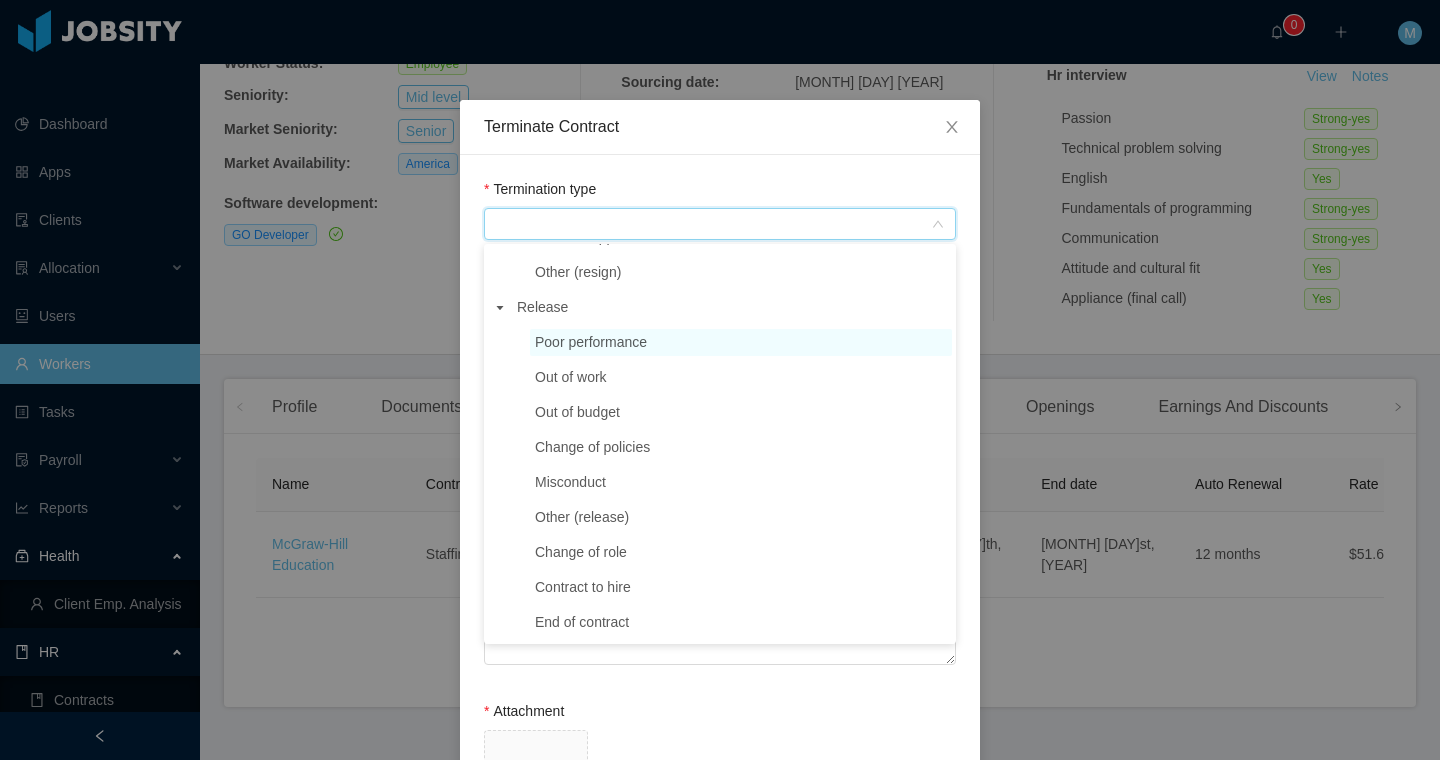 click on "Poor performance" at bounding box center (591, 342) 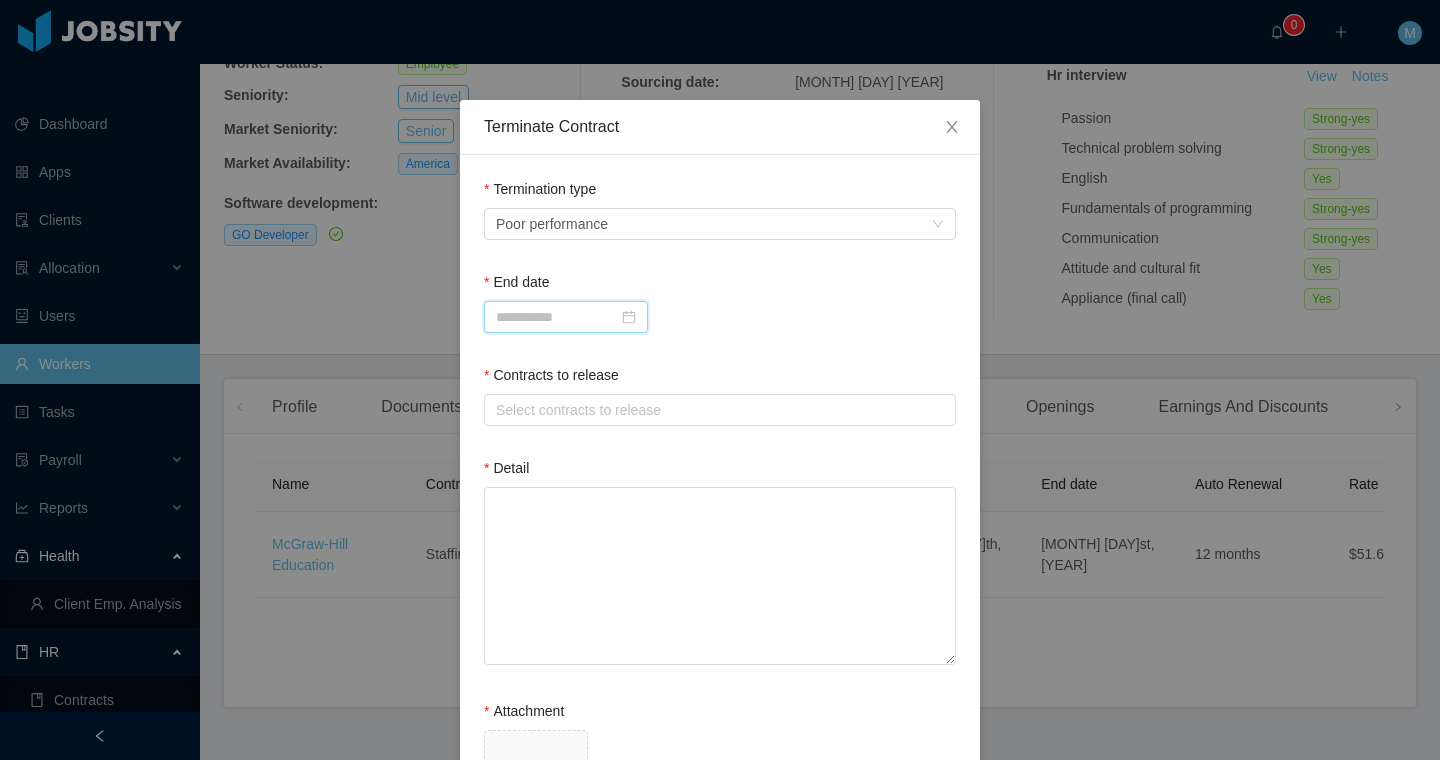 click at bounding box center [566, 317] 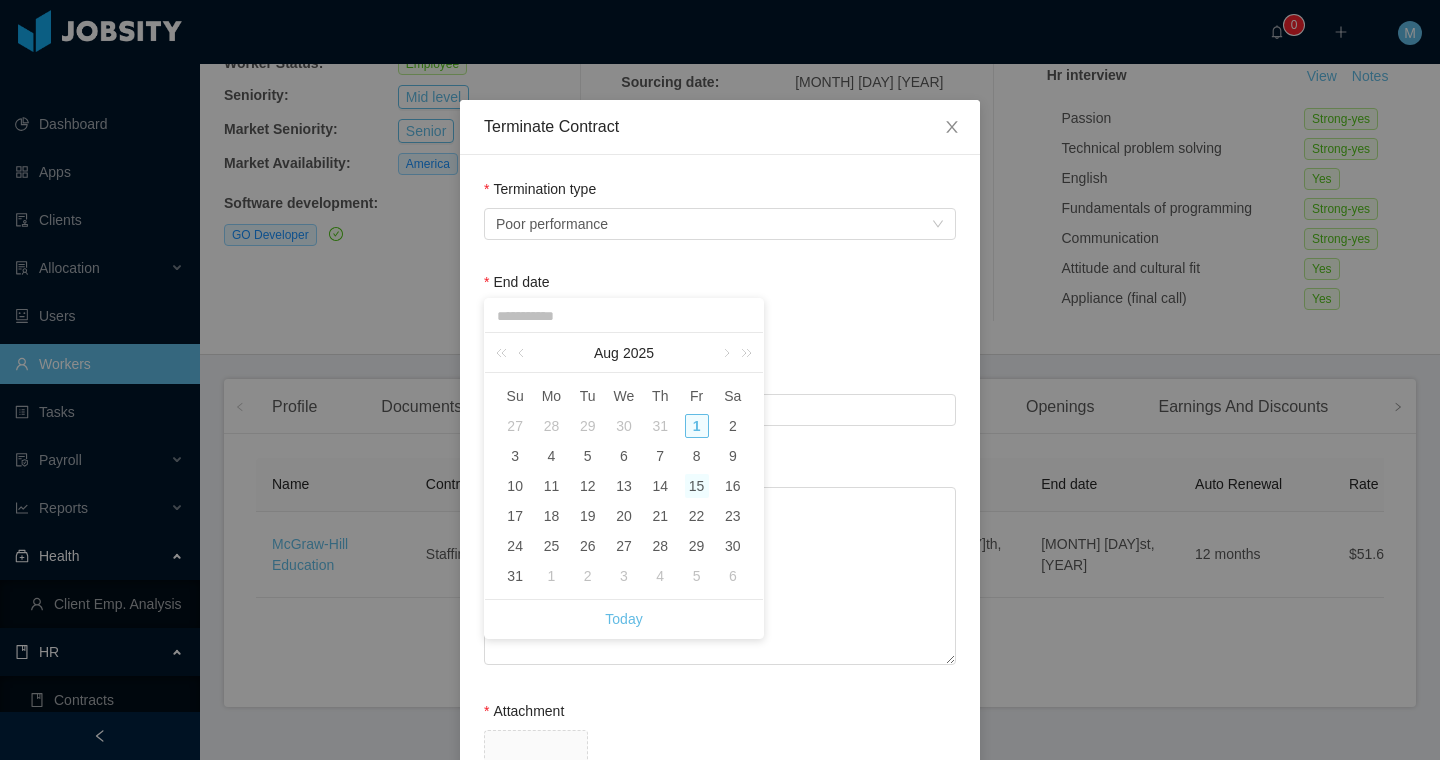 click on "15" at bounding box center (697, 486) 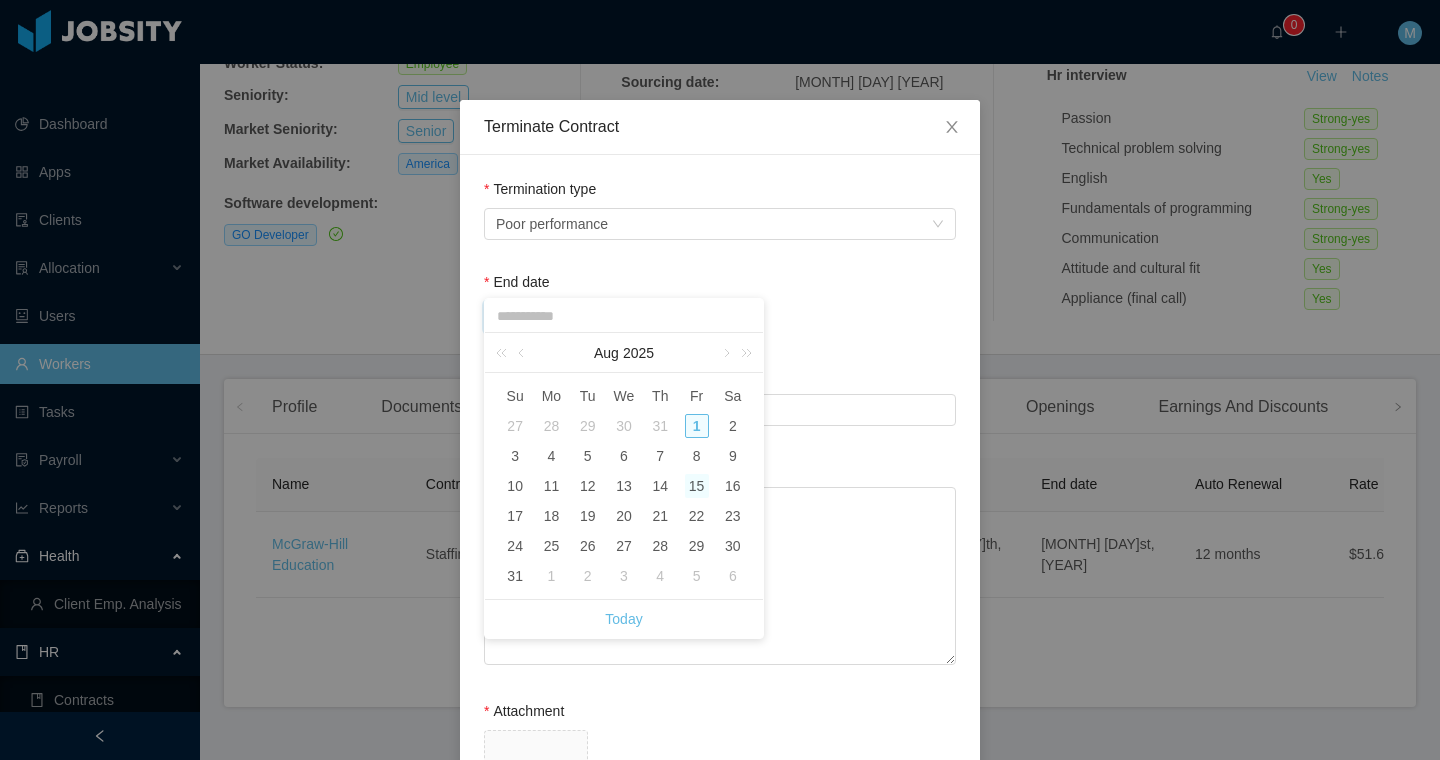 type on "**********" 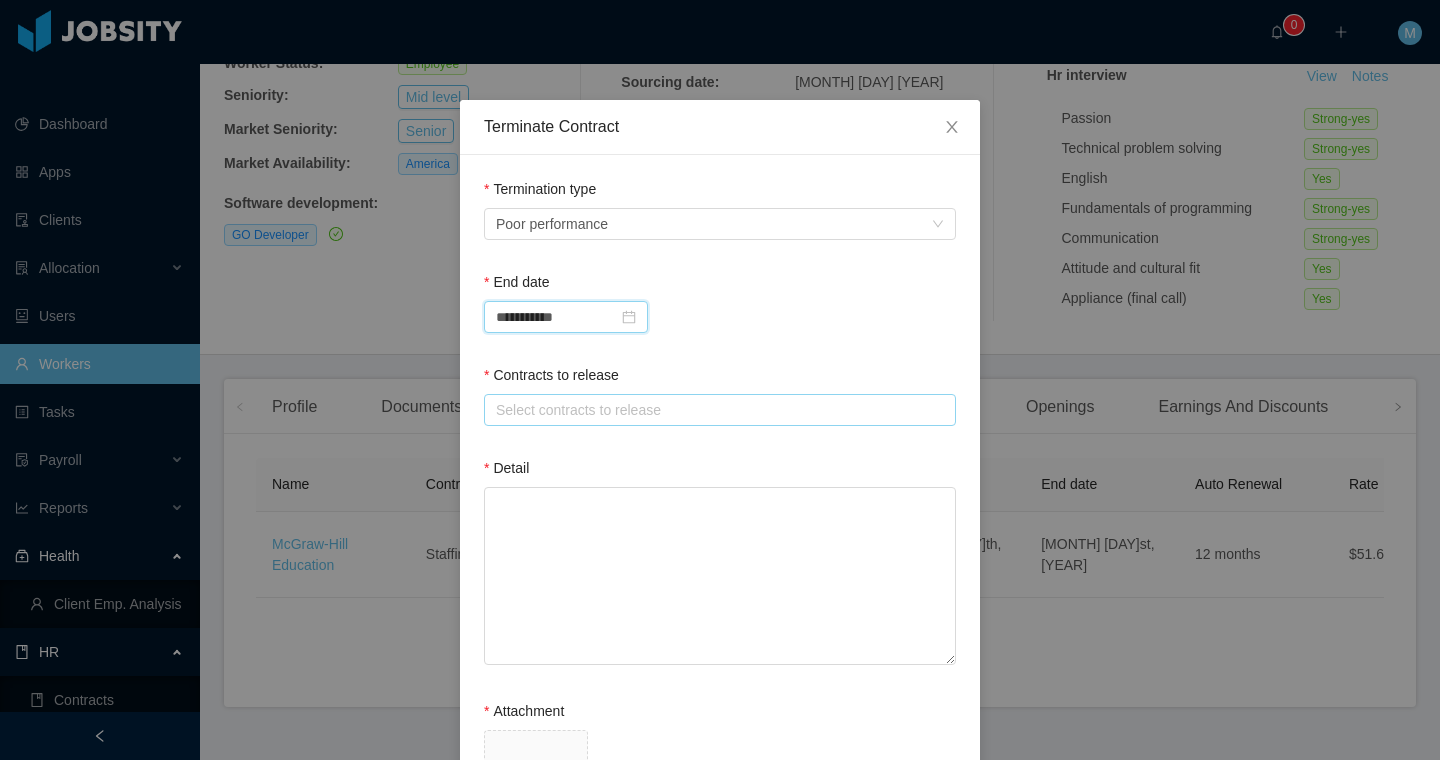 click on "Select contracts to release" at bounding box center (715, 410) 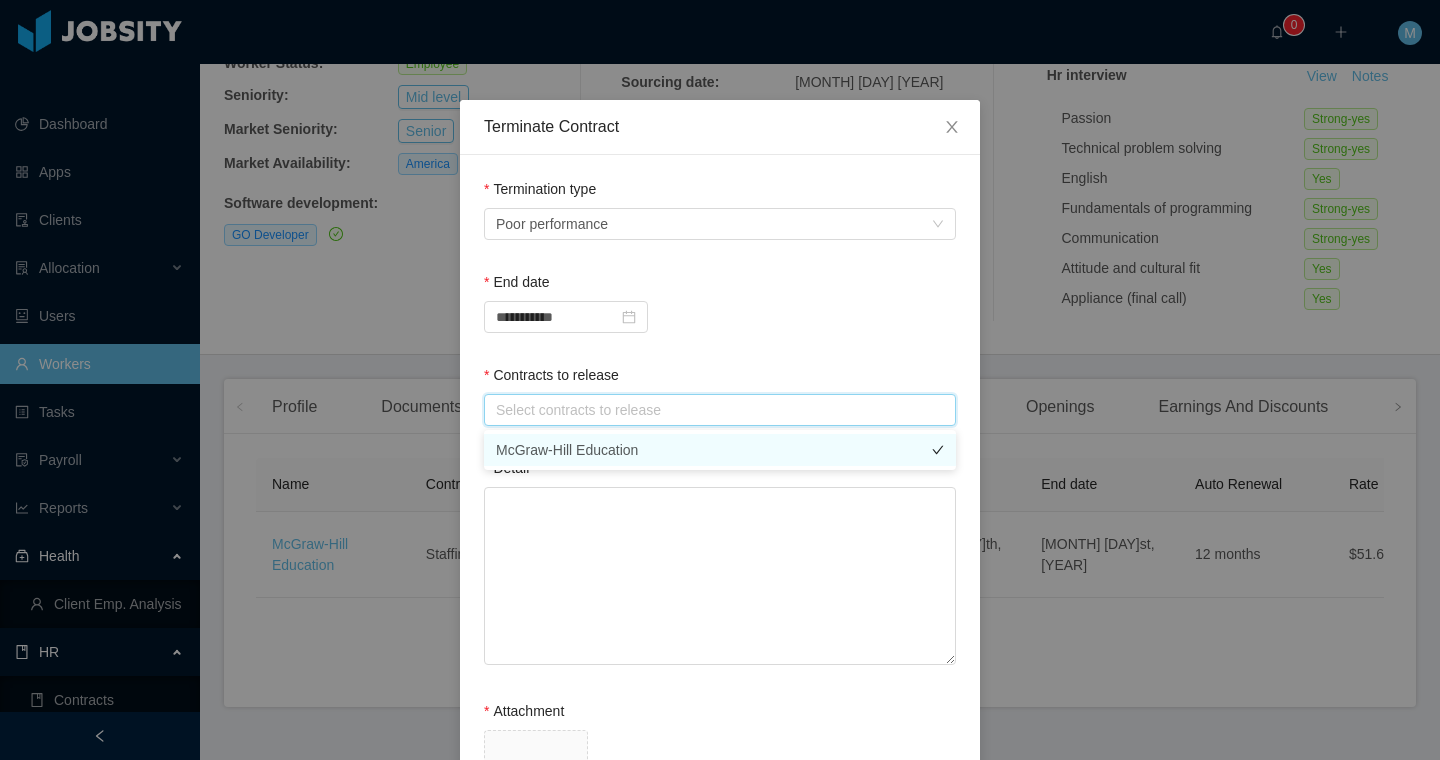 click on "McGraw-Hill Education" at bounding box center [720, 450] 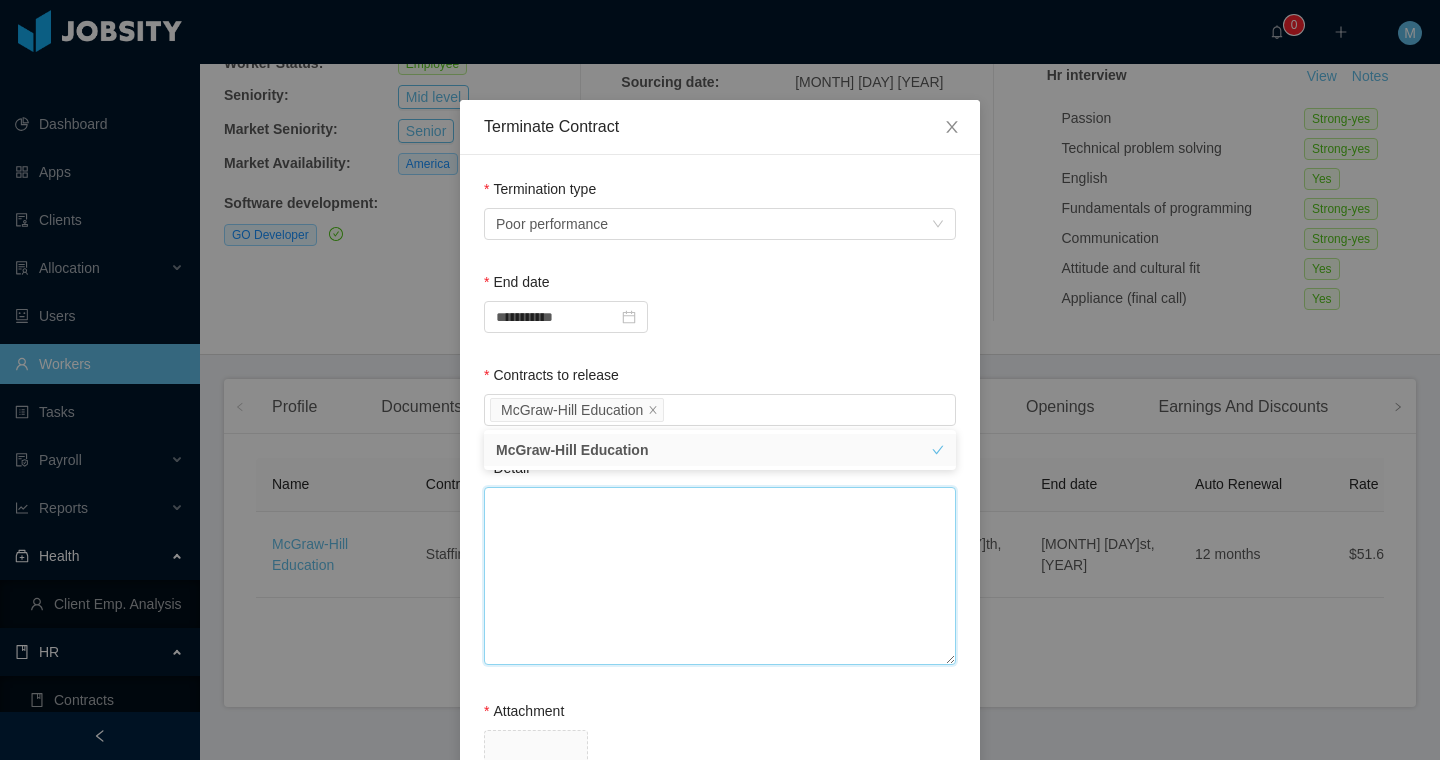 click on "Detail" at bounding box center [720, 576] 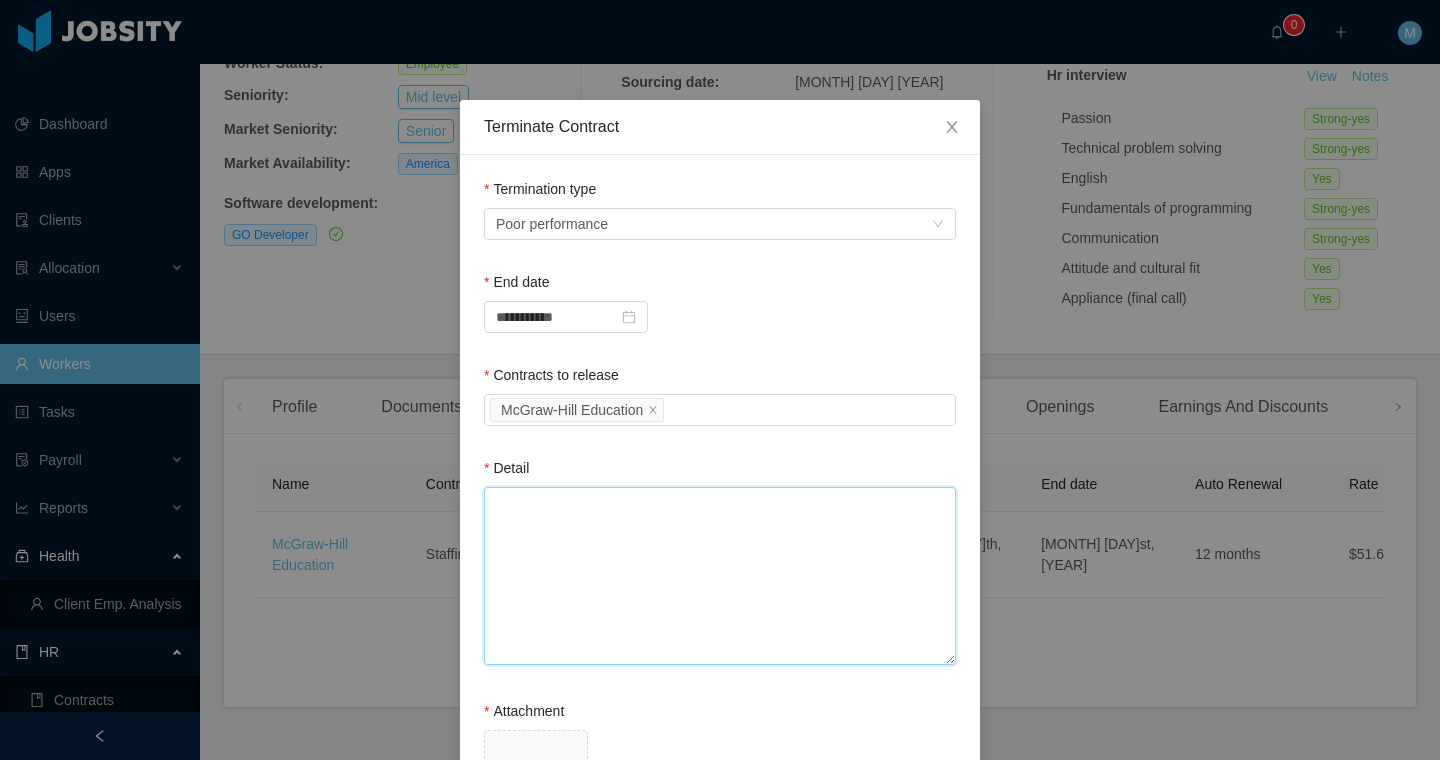 paste on "**********" 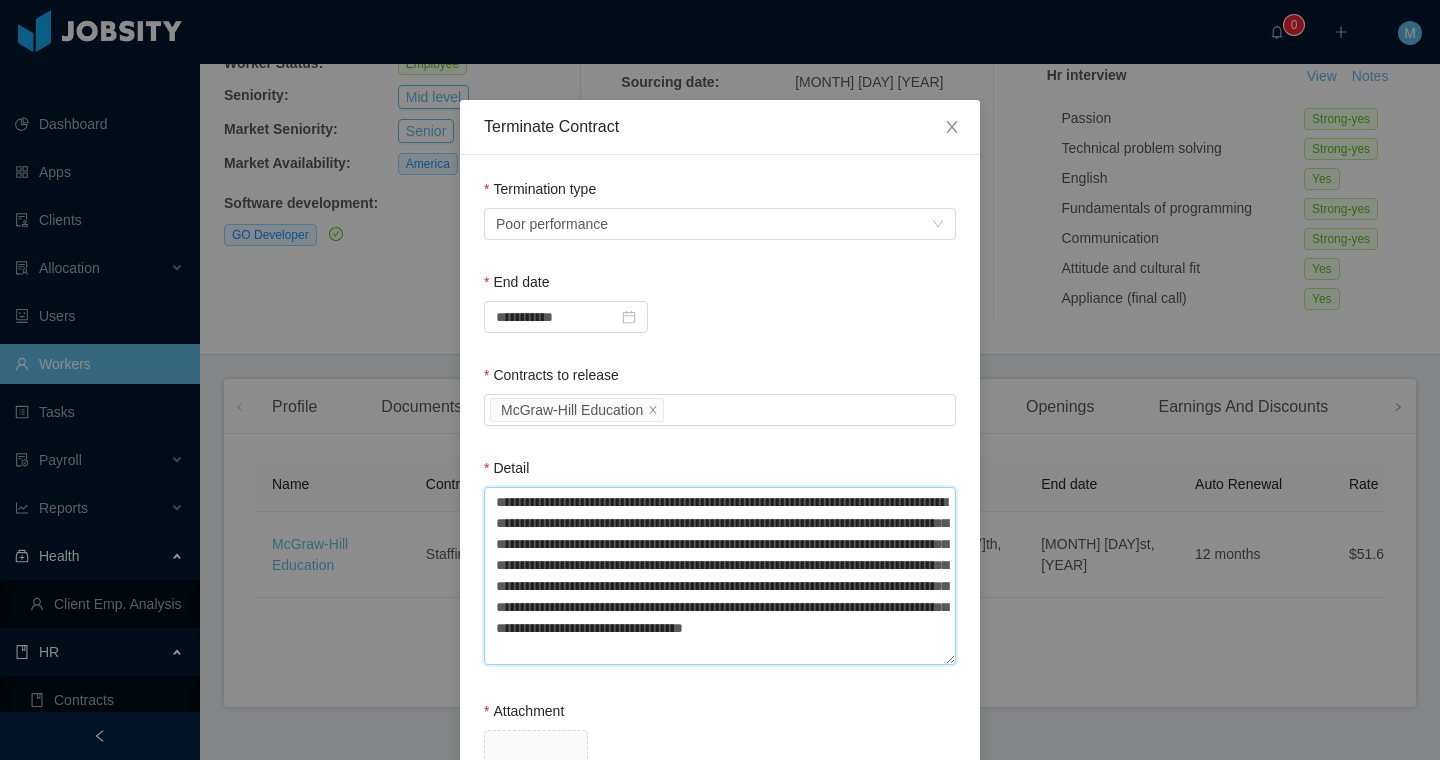 type 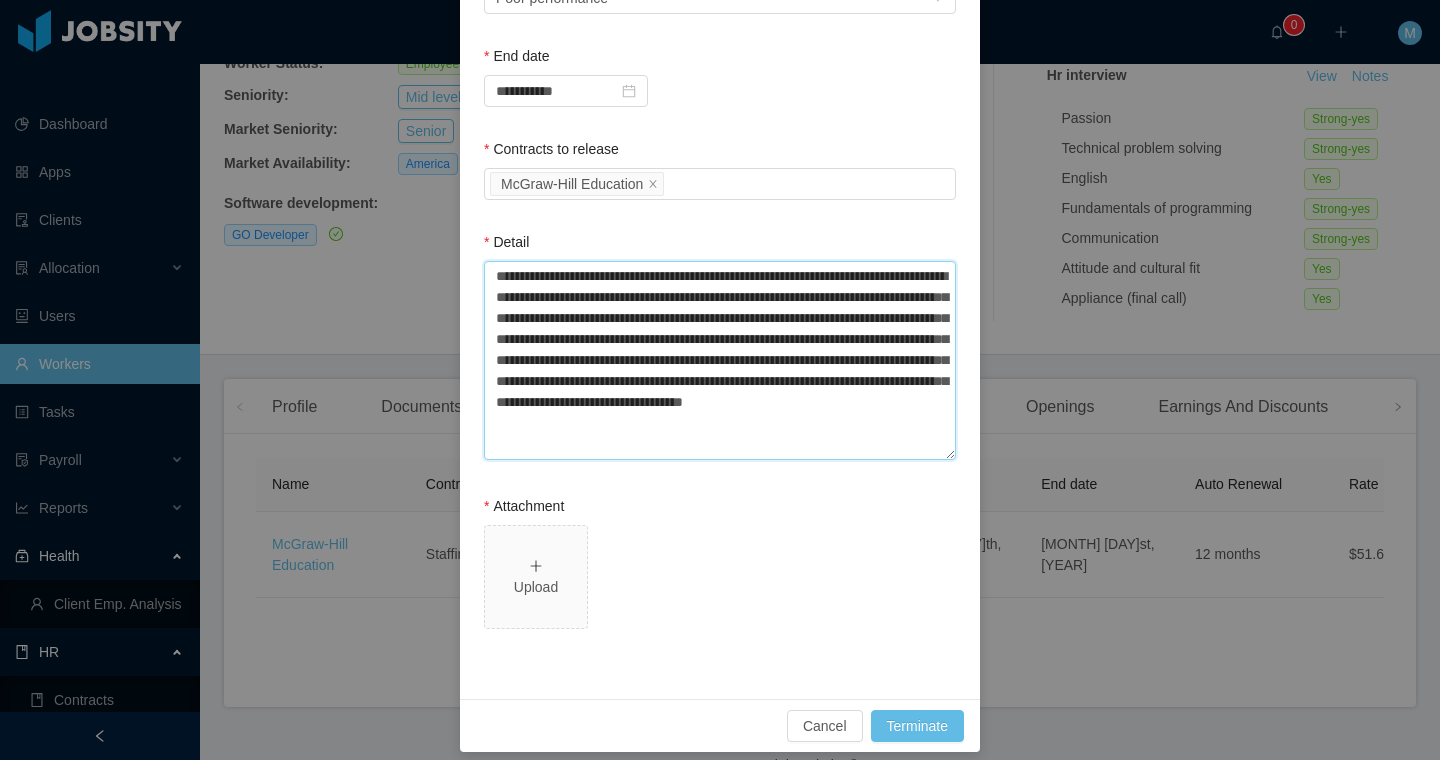 scroll, scrollTop: 241, scrollLeft: 0, axis: vertical 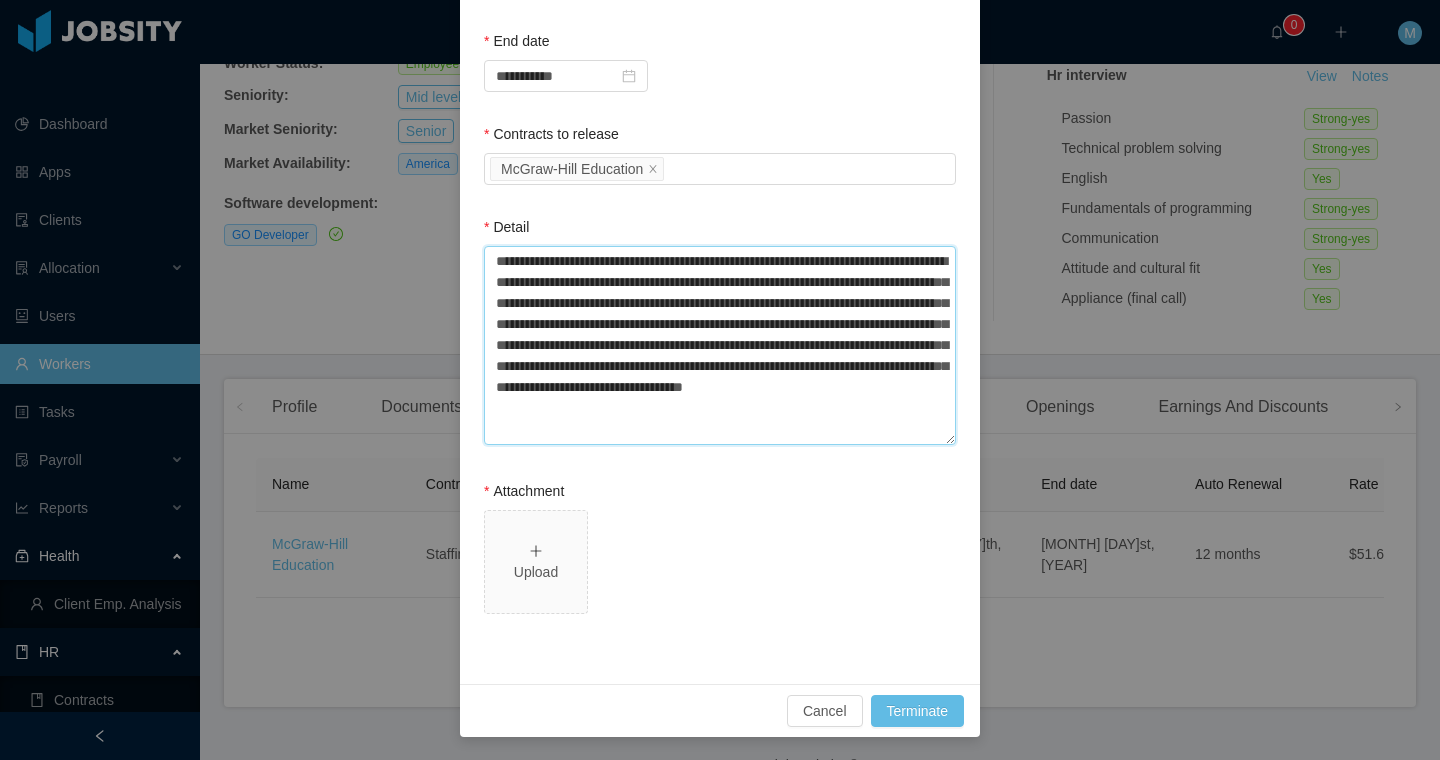 type on "**********" 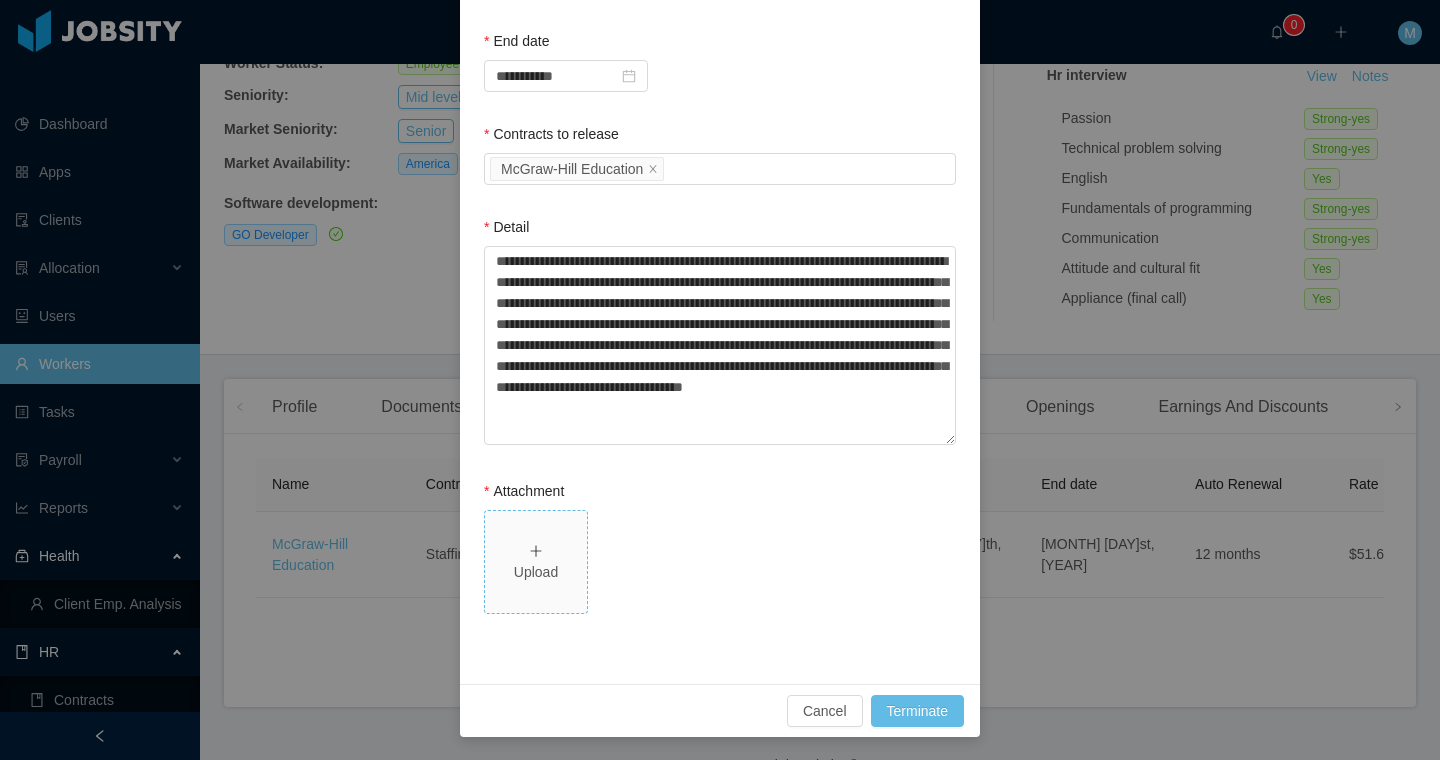 click on "Upload" at bounding box center [536, 572] 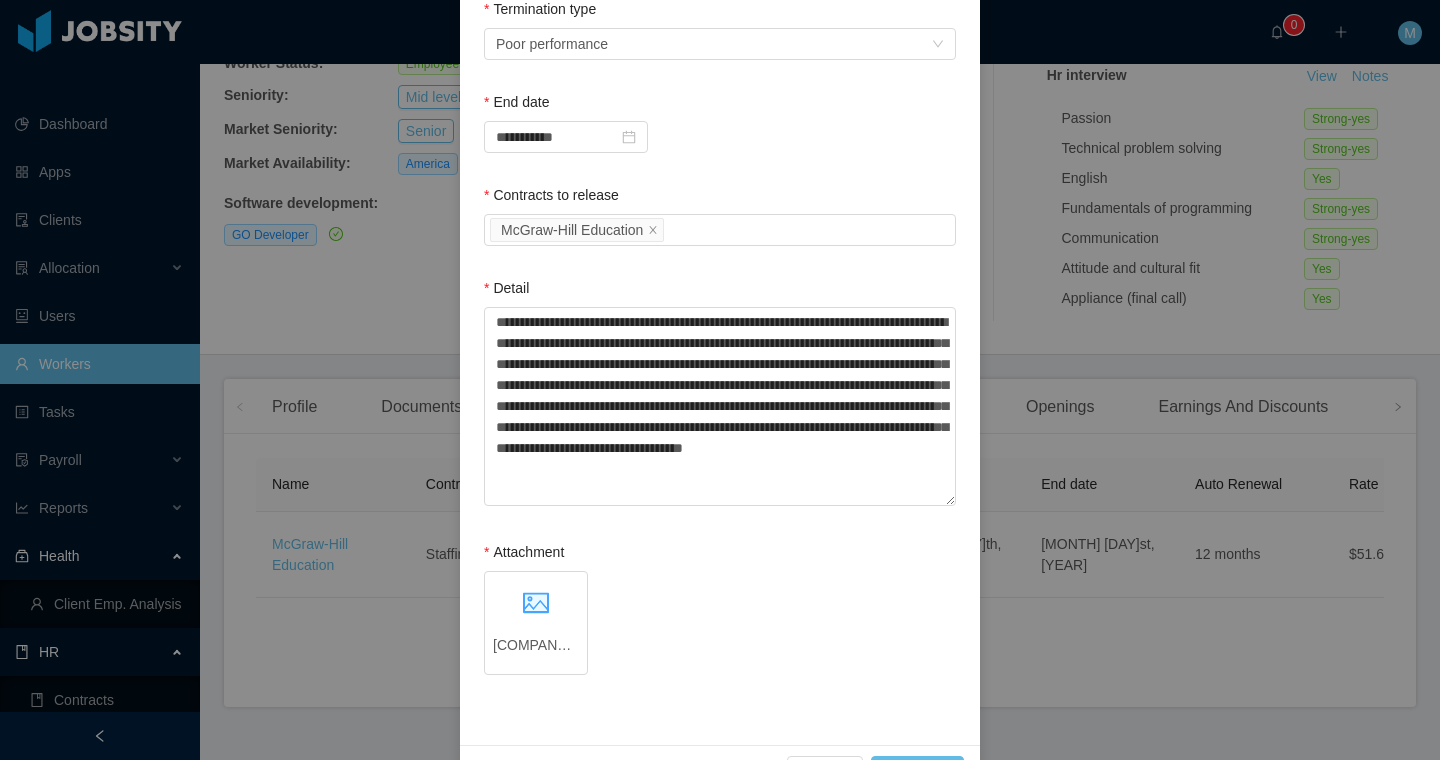 scroll, scrollTop: 241, scrollLeft: 0, axis: vertical 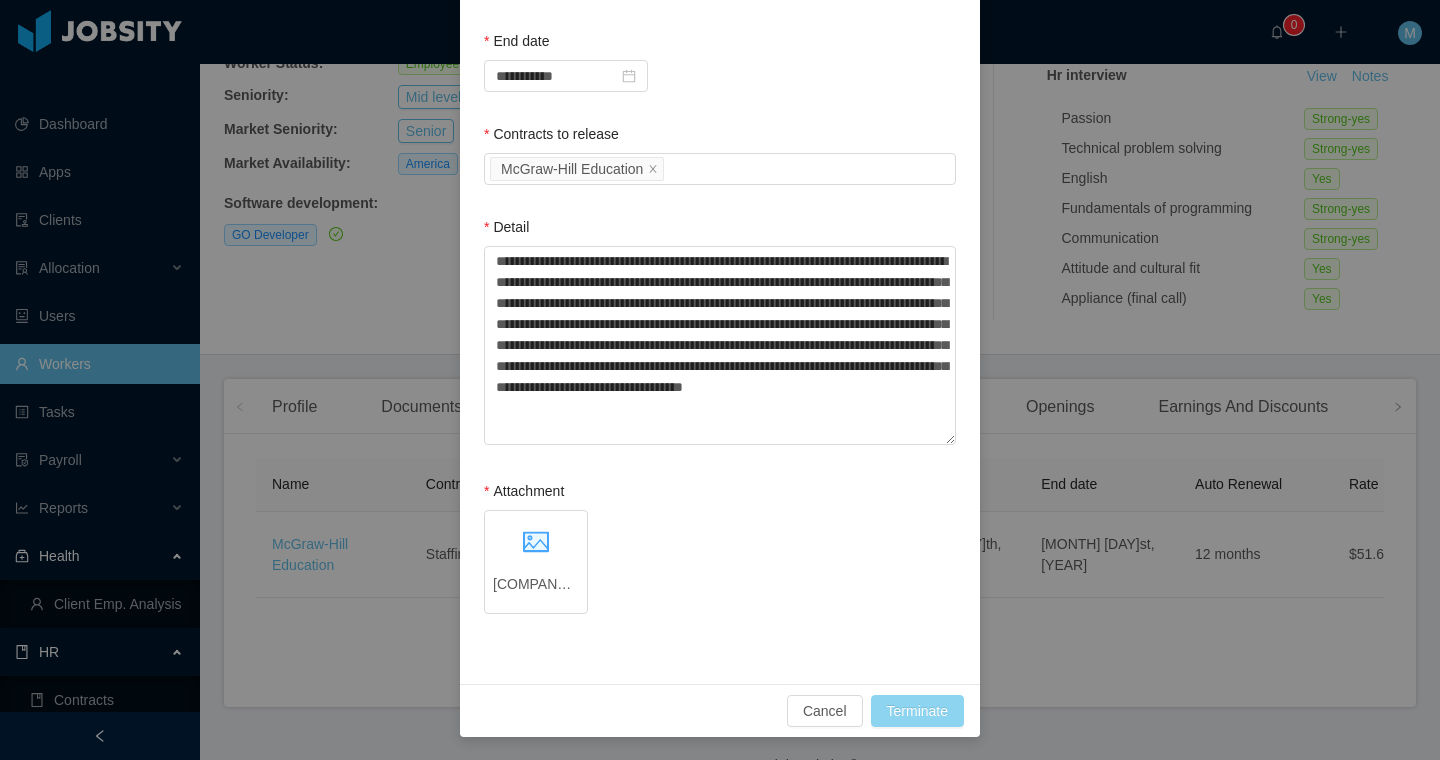 click on "Terminate" at bounding box center [917, 711] 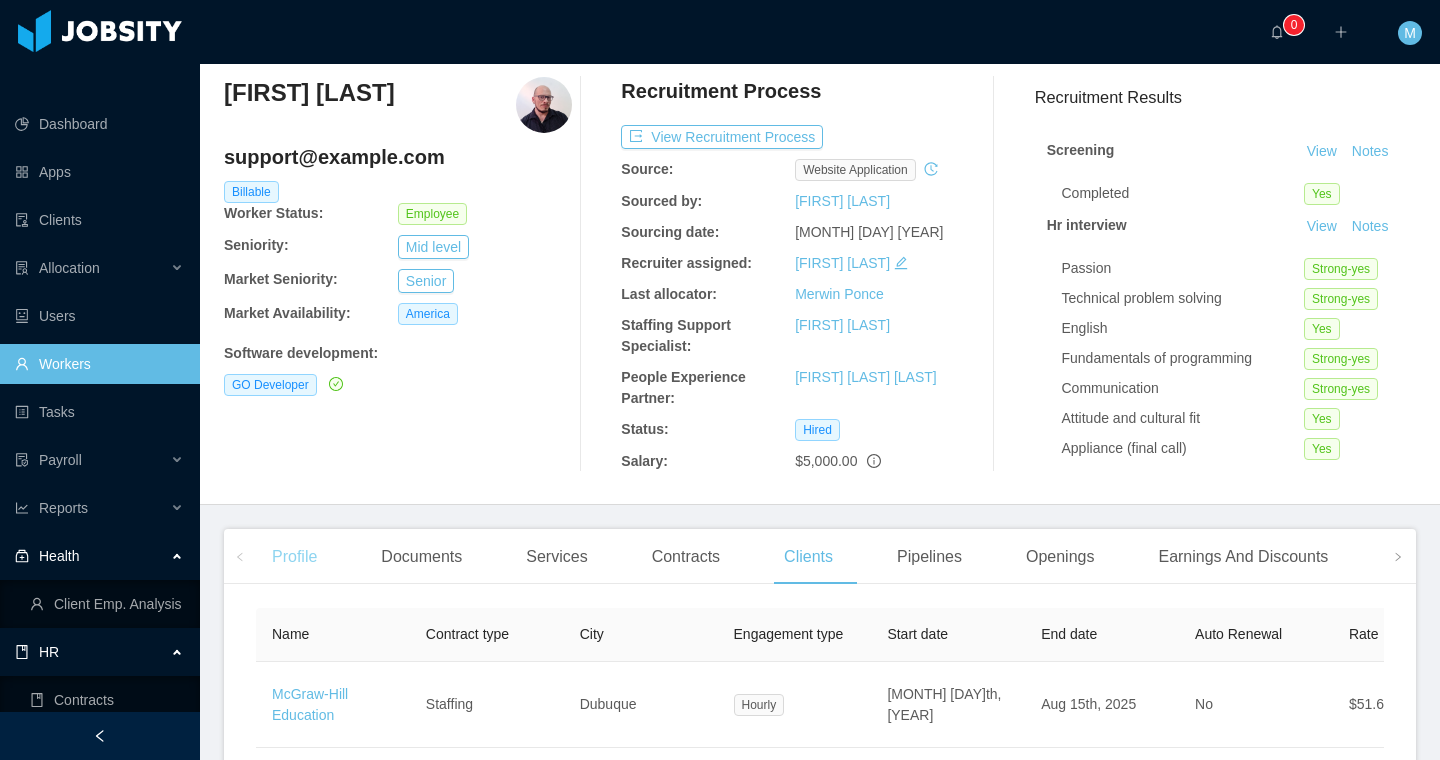 scroll, scrollTop: 102, scrollLeft: 0, axis: vertical 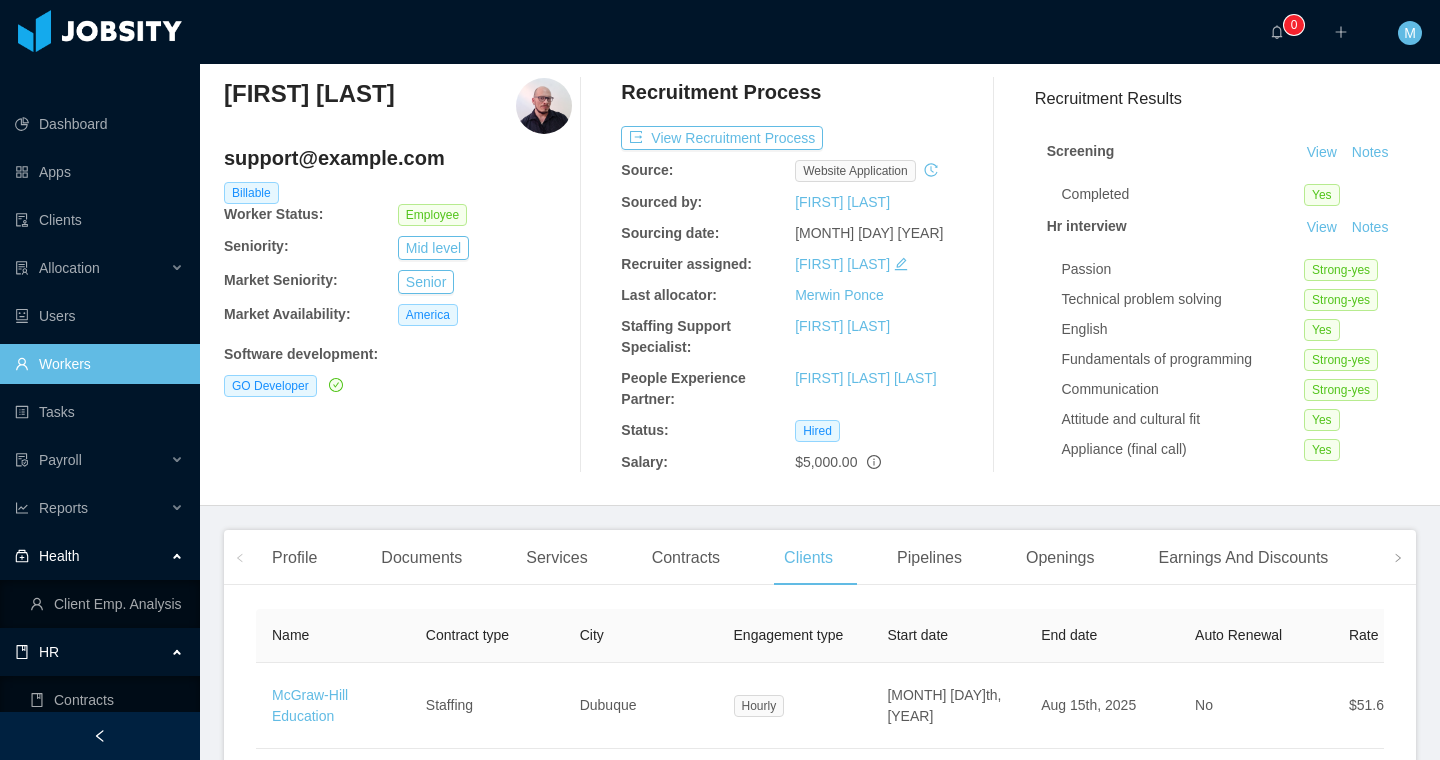 click on "[COMPANY] / [CATEGORY] / [FIRST] [LAST] / Options [FIRST] [LAST] [EMAIL] Billable Worker Status: Employee Seniority: Mid level Market Seniority: Senior Market Availability: America Software development : GO Developer Recruitment Process View Recruitment Process Source: website application Sourced by: [FIRST] [LAST] Sourcing date: [MONTH] [DAY] [YEAR] Recruiter assigned: [FIRST] [LAST] Last allocator: [FIRST] [LAST] Staffing Support Specialist: [FIRST] [LAST] People Experience Partner: [FIRST] [LAST] Status: Hired Salary: [CURRENCY] [AMOUNT] Recruitment Results Screening View Notes Completed Yes Hr interview View Notes Passion Strong-yes Technical problem solving Strong-yes English Yes Fundamentals of programming Strong-yes Communication Strong-yes Attitude and cultural fit Yes Appliance (final call) Yes Recording url No Tech screening View Notes Score [NUMBER] Challenge evaluation View Notes Is the challenge client-ready? No Yes" at bounding box center [820, 350] 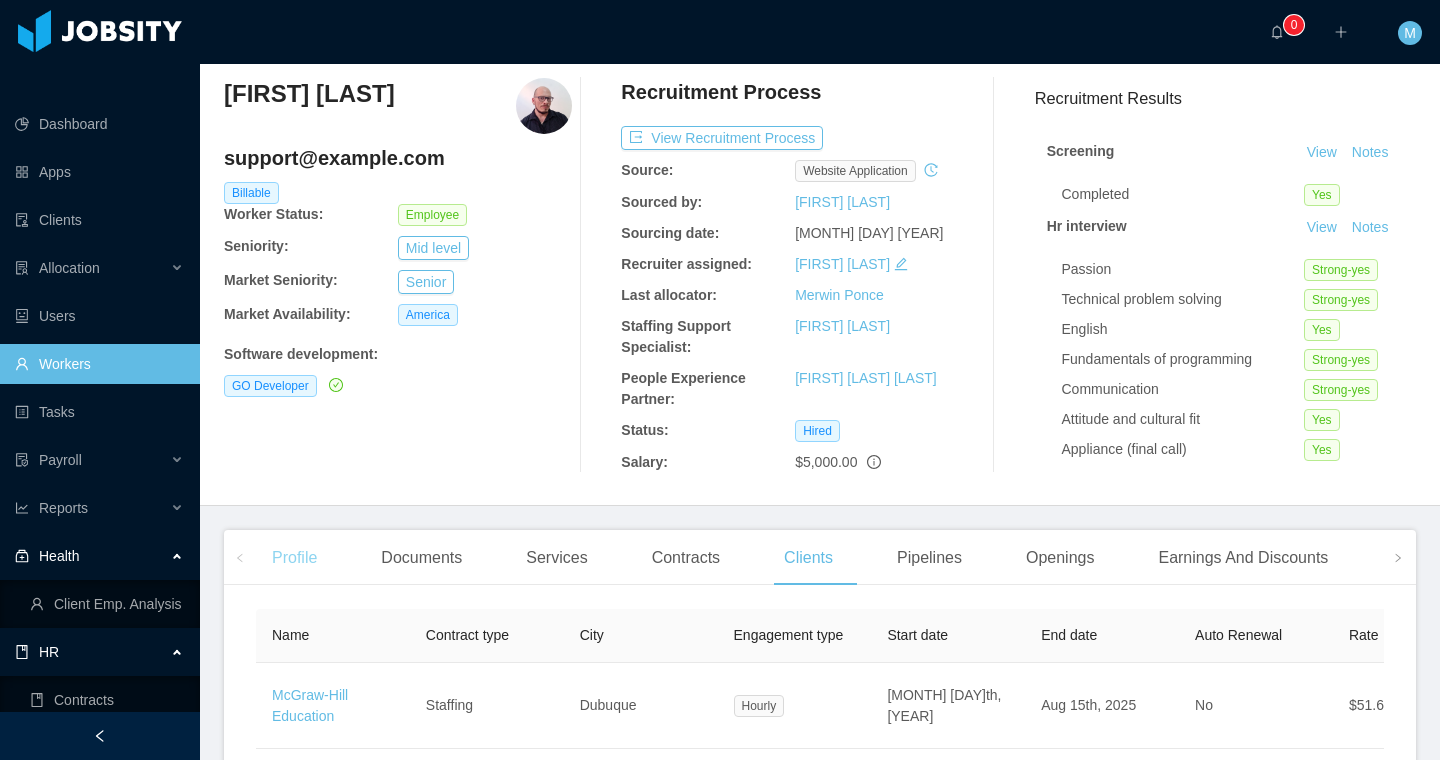 click on "Profile" at bounding box center [294, 558] 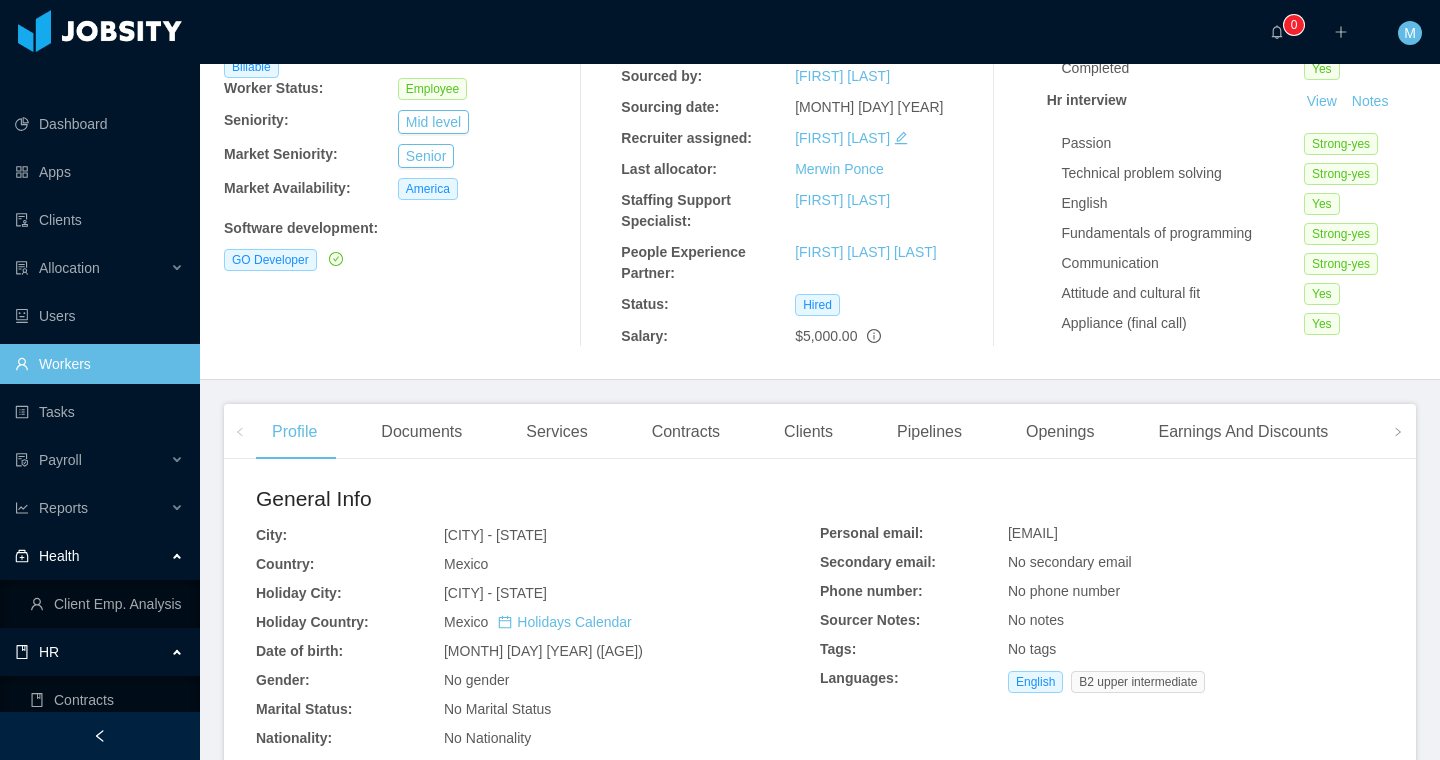 scroll, scrollTop: 227, scrollLeft: 0, axis: vertical 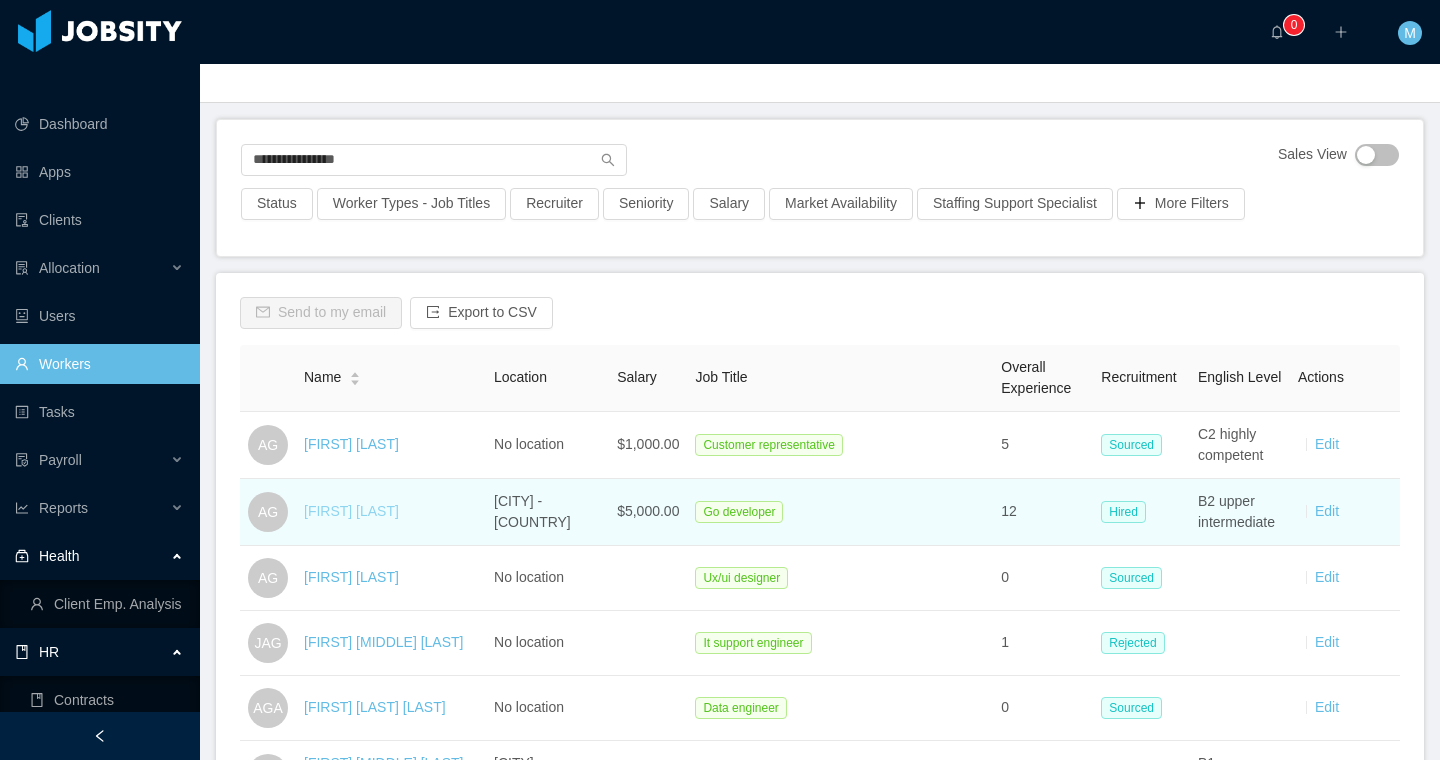 click on "[FIRST] [LAST]" at bounding box center (351, 511) 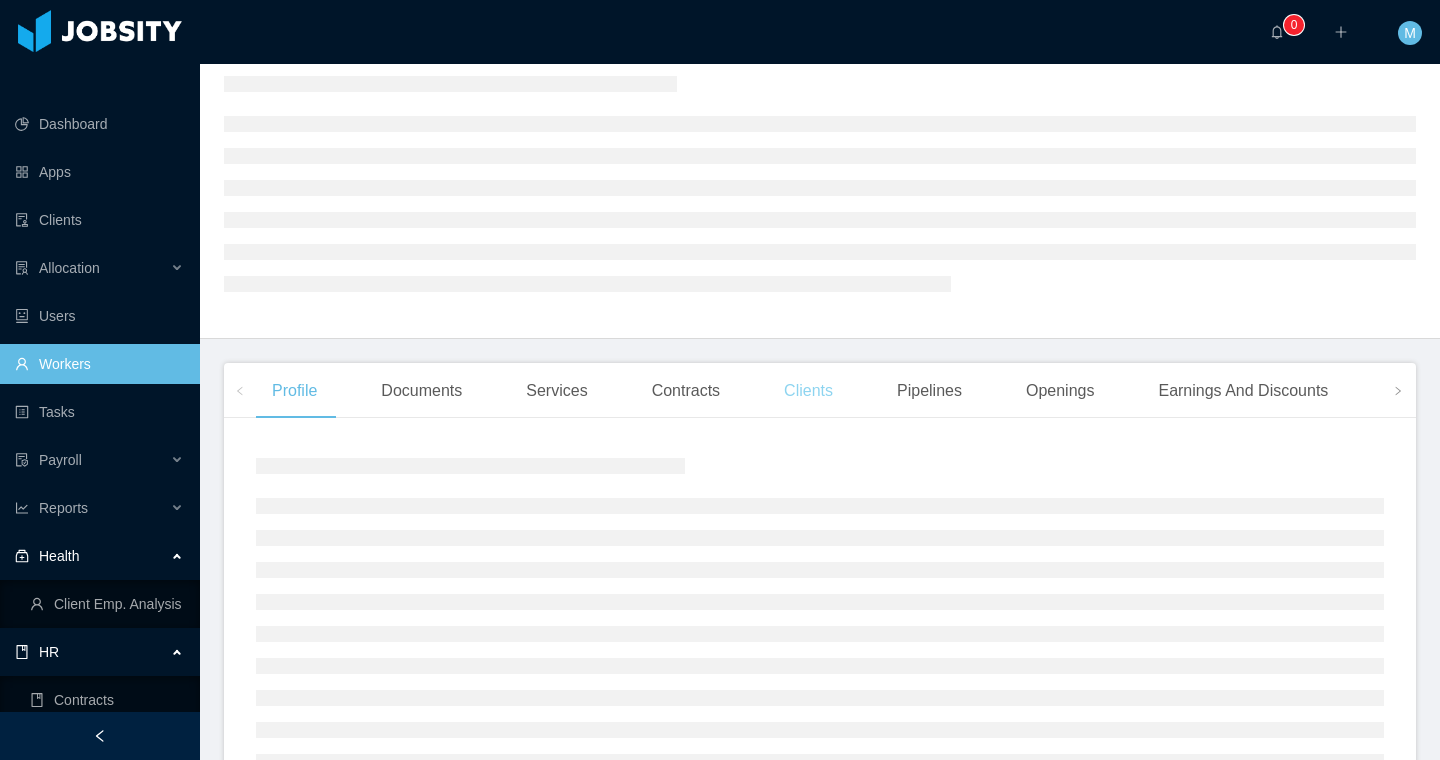 click on "Clients" at bounding box center (808, 391) 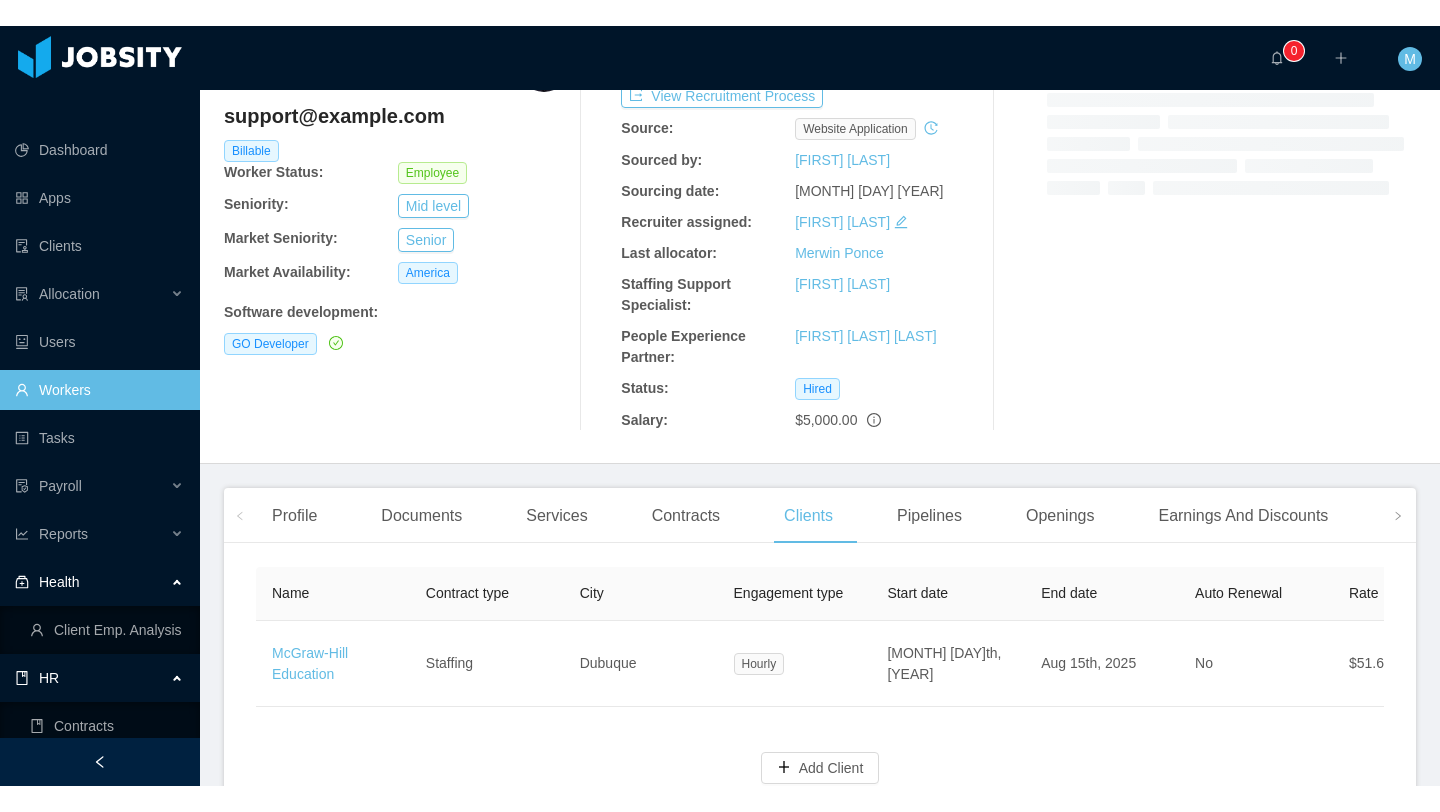 scroll, scrollTop: 191, scrollLeft: 0, axis: vertical 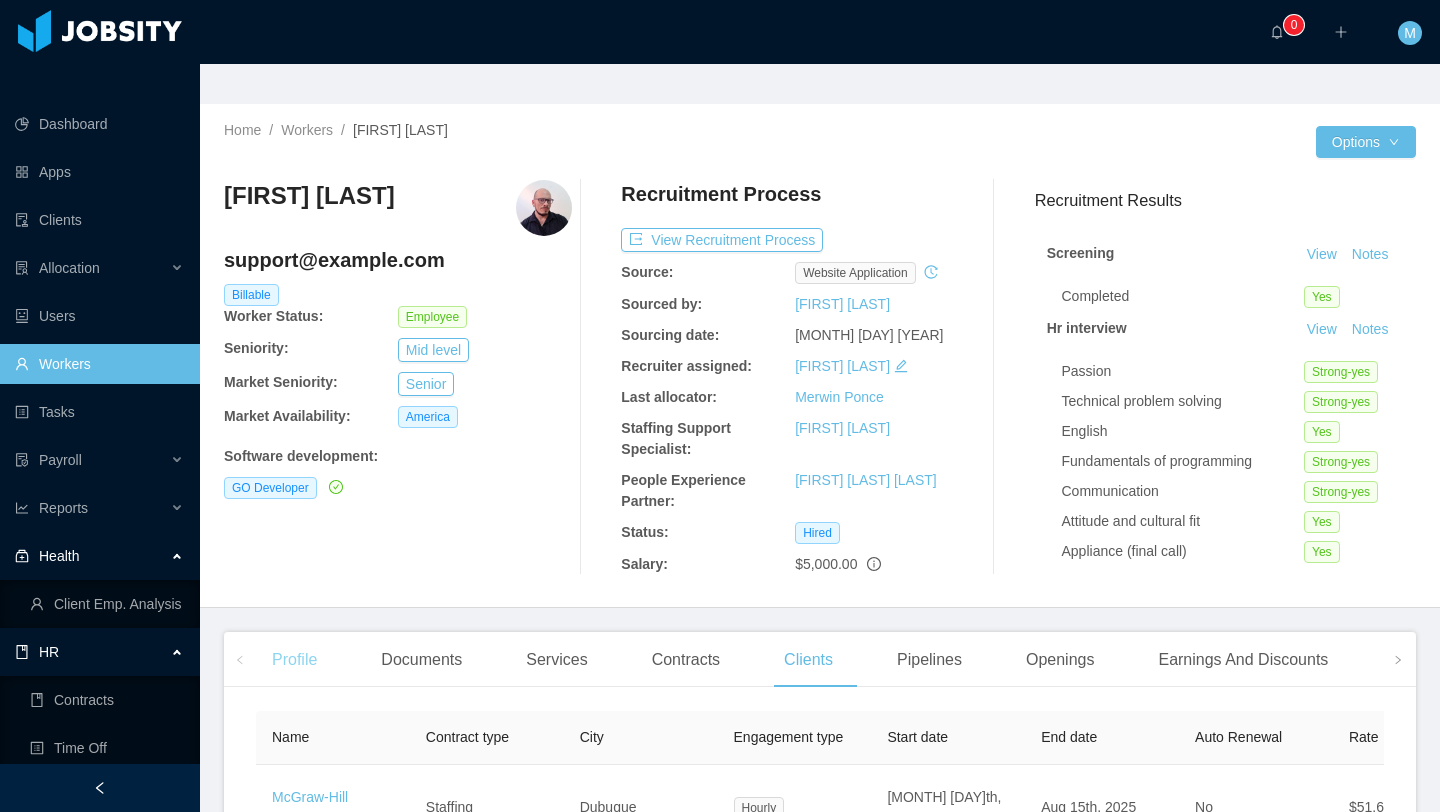 click on "Profile" at bounding box center [294, 660] 